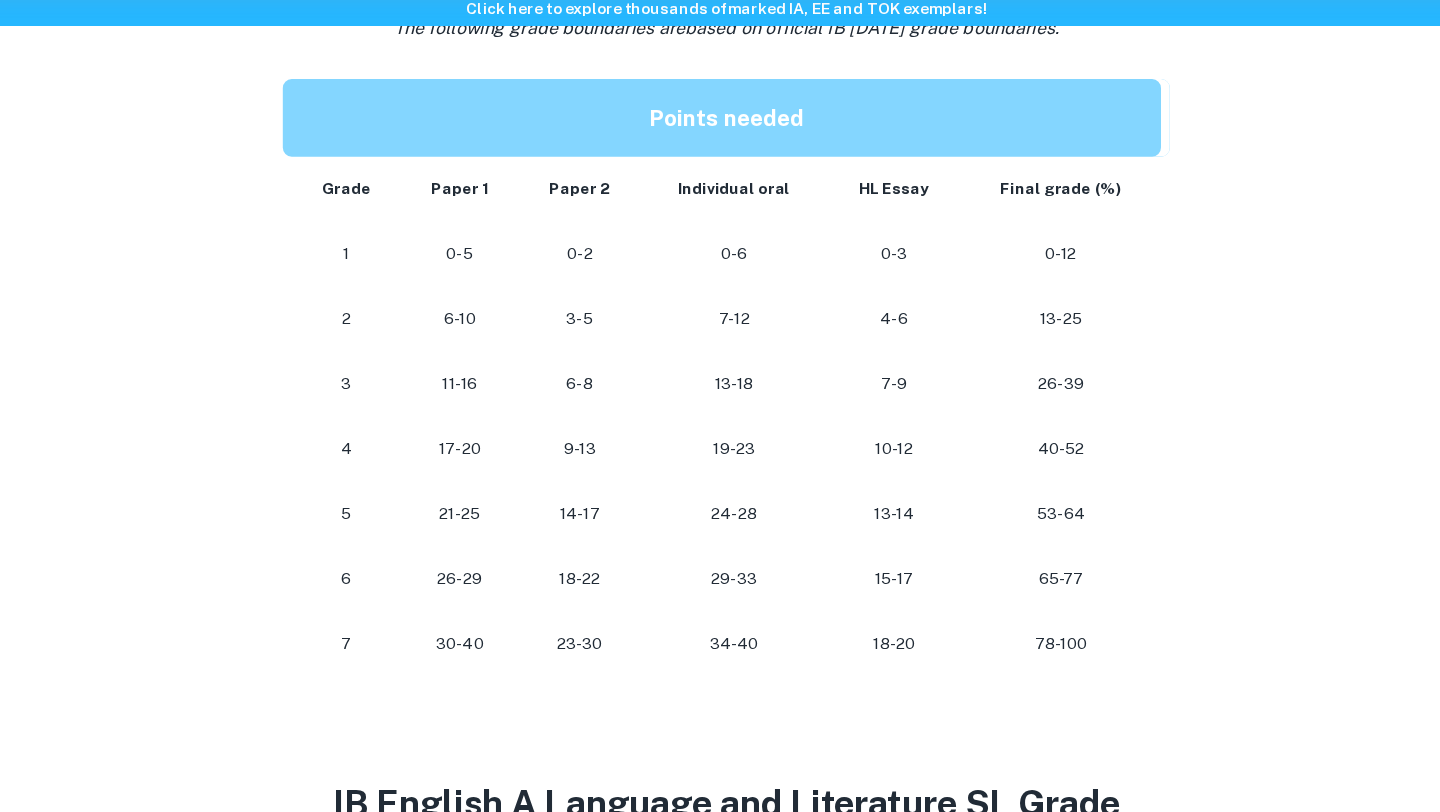 scroll, scrollTop: 1126, scrollLeft: 0, axis: vertical 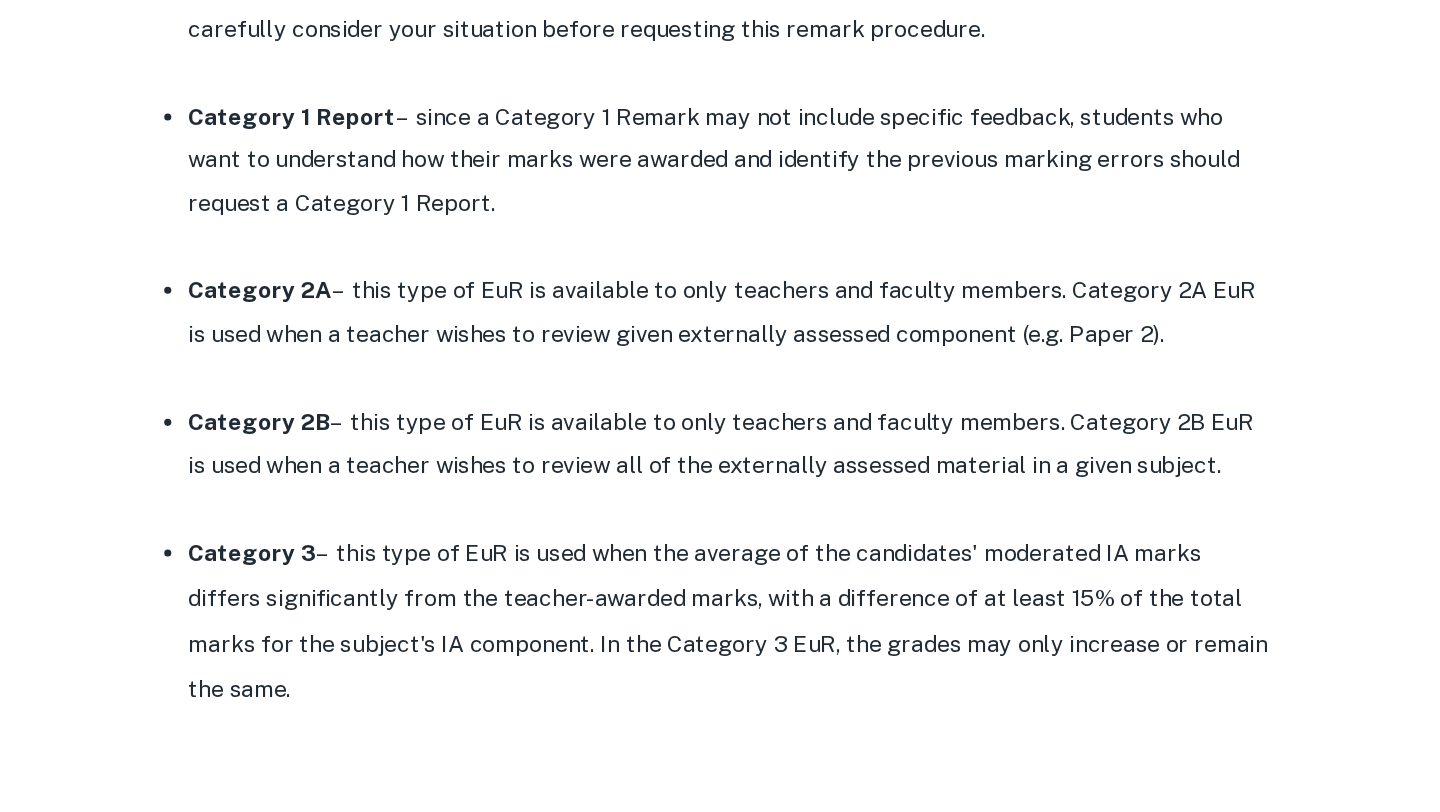 click on "Category 2B   –  this type of EuR is available to only teachers and faculty members. Category 2B EuR is used when a teacher wishes to review all of the externally assessed material in a given subject." at bounding box center (740, 553) 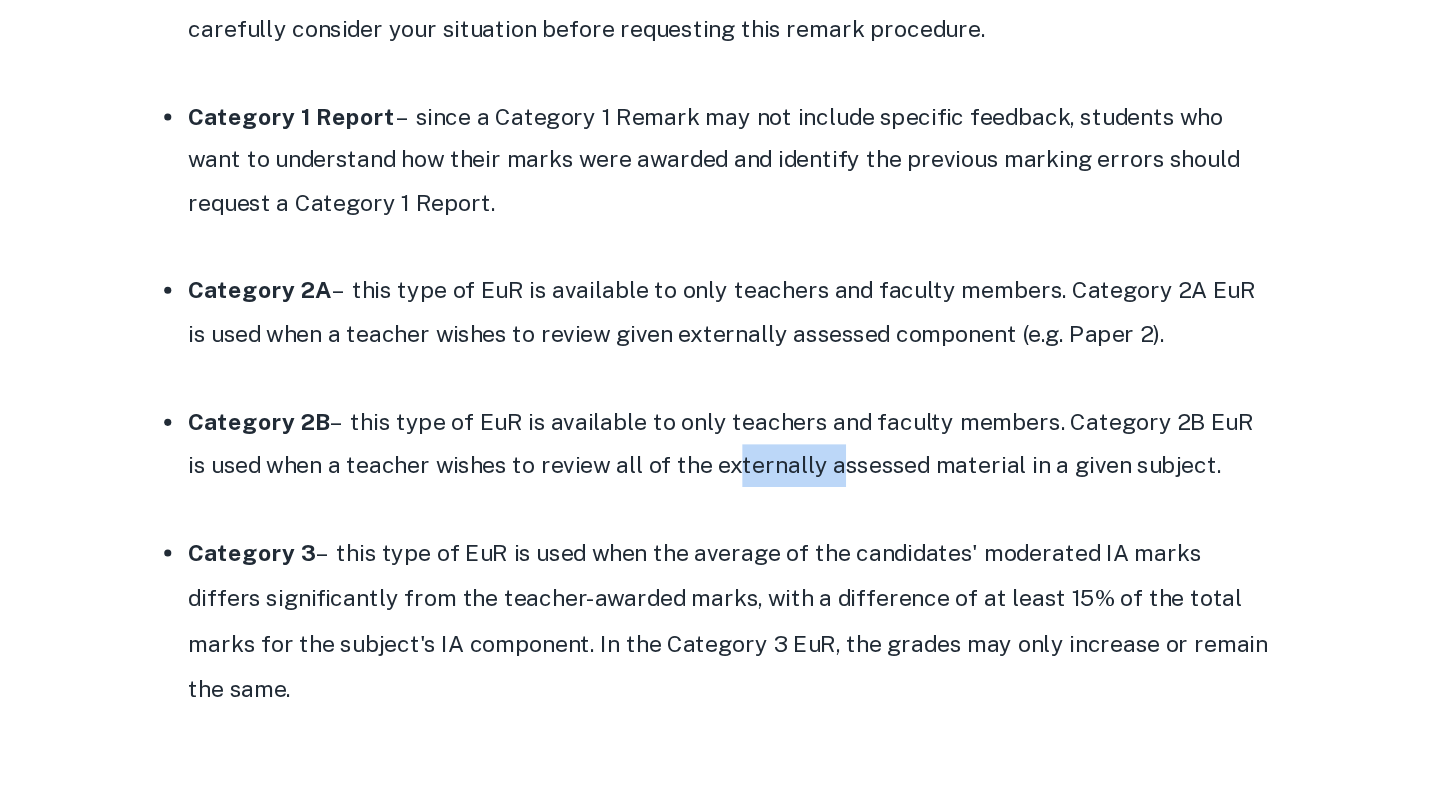 click on "Category 2B   –  this type of EuR is available to only teachers and faculty members. Category 2B EuR is used when a teacher wishes to review all of the externally assessed material in a given subject." at bounding box center (740, 553) 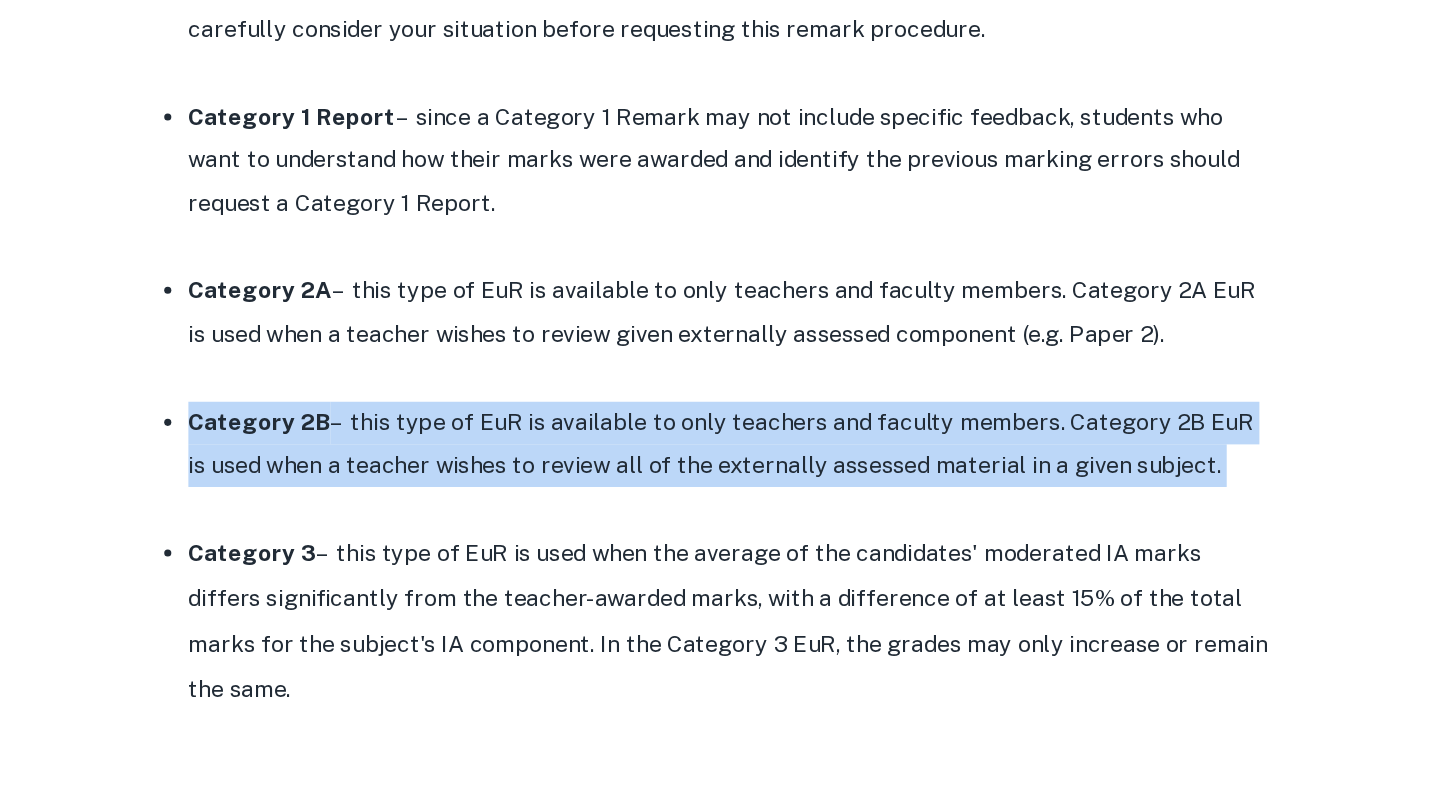 click on "Category 2B   –  this type of EuR is available to only teachers and faculty members. Category 2B EuR is used when a teacher wishes to review all of the externally assessed material in a given subject." at bounding box center (740, 553) 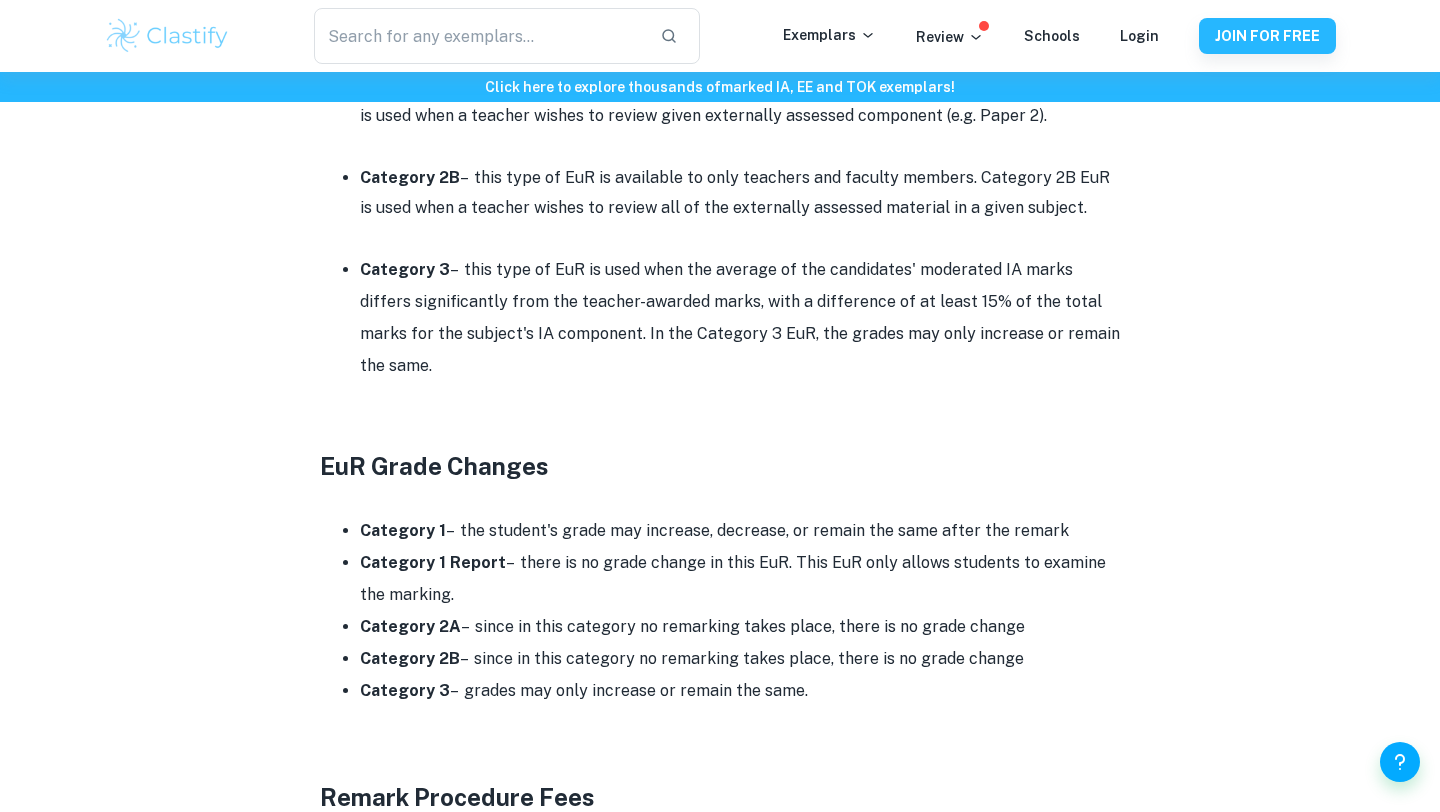 scroll, scrollTop: 1671, scrollLeft: 0, axis: vertical 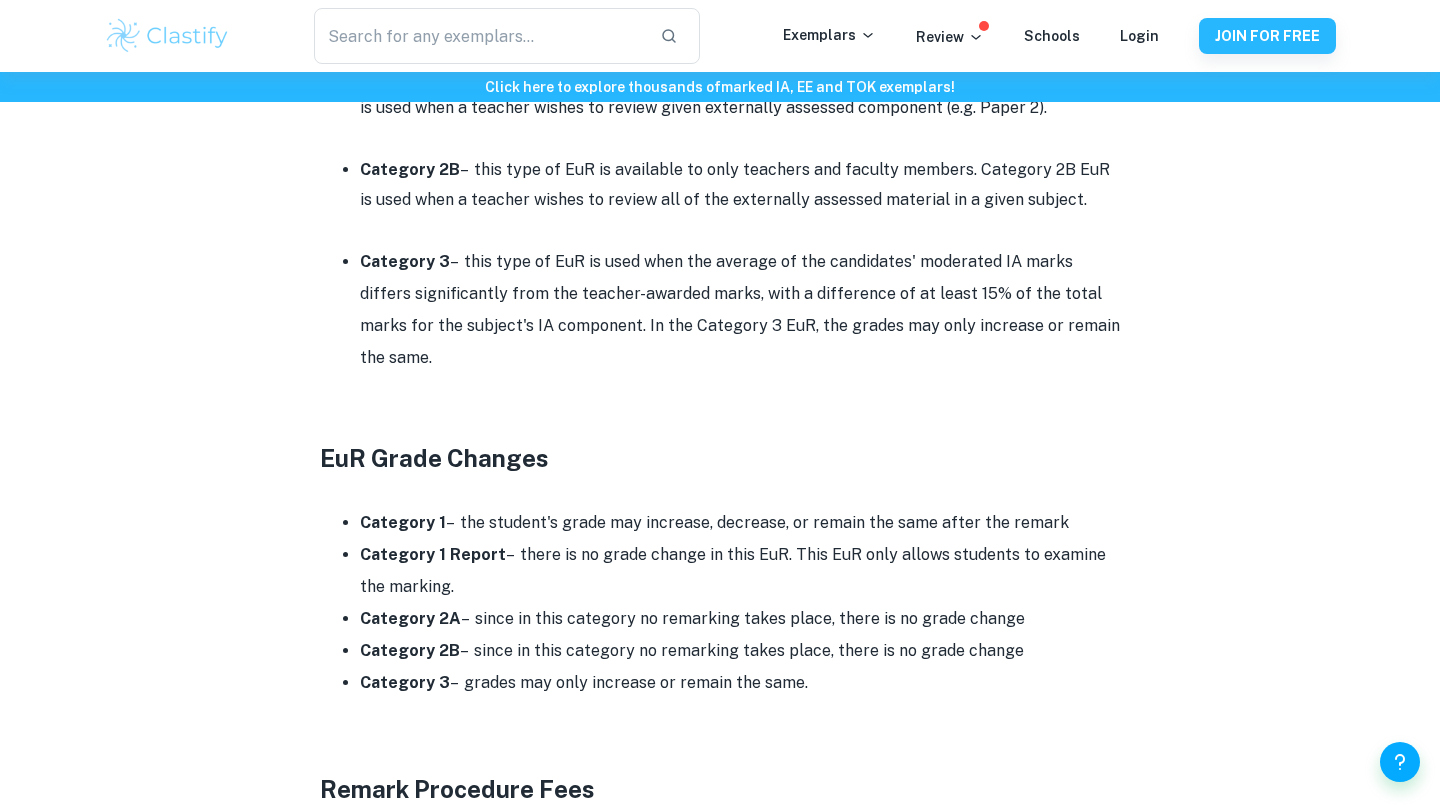 click on "Category 2A   –  since in this category no remarking takes place, there is no grade change" at bounding box center (740, 619) 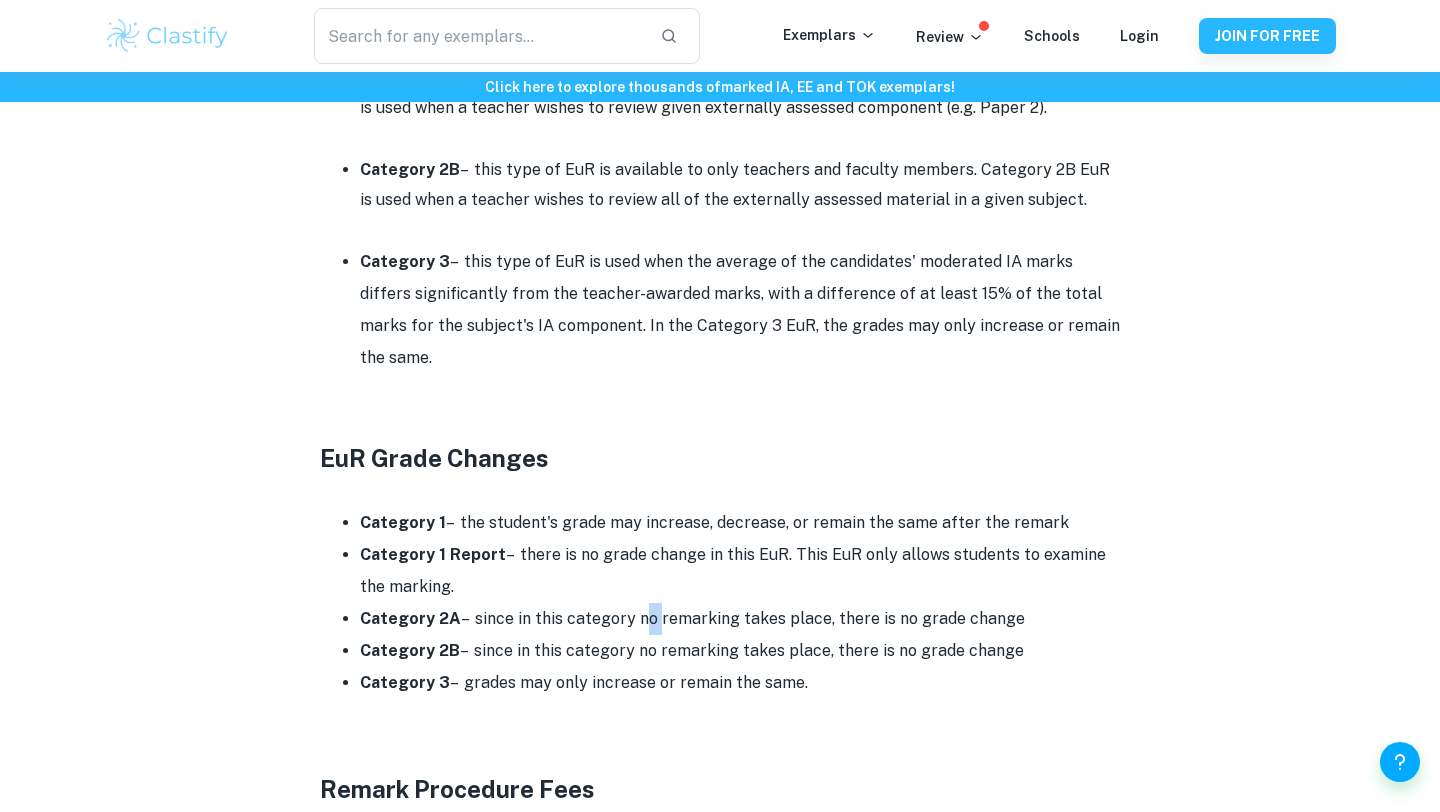 click on "Category 2A   –  since in this category no remarking takes place, there is no grade change" at bounding box center [740, 619] 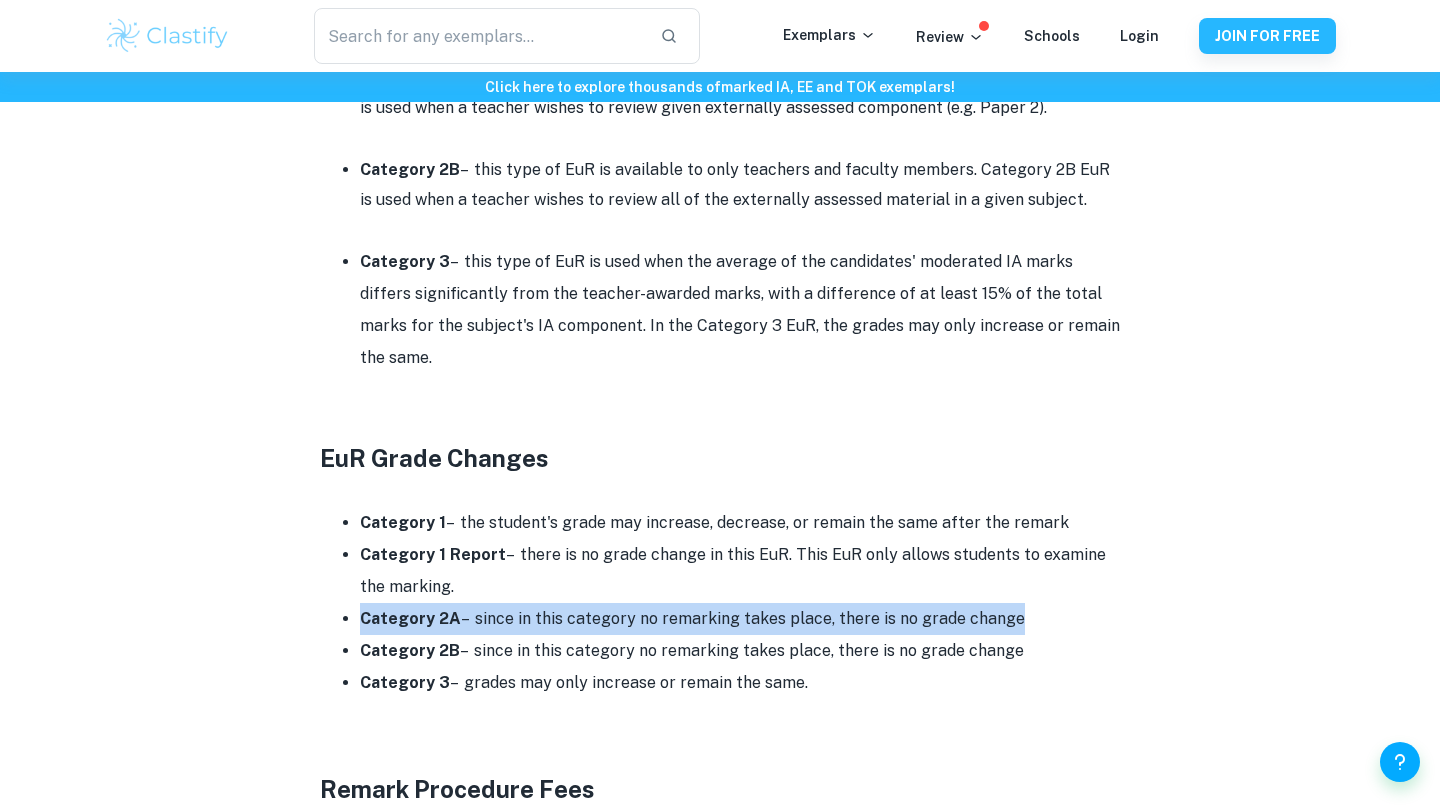 click on "Category 2A   –  since in this category no remarking takes place, there is no grade change" at bounding box center [740, 619] 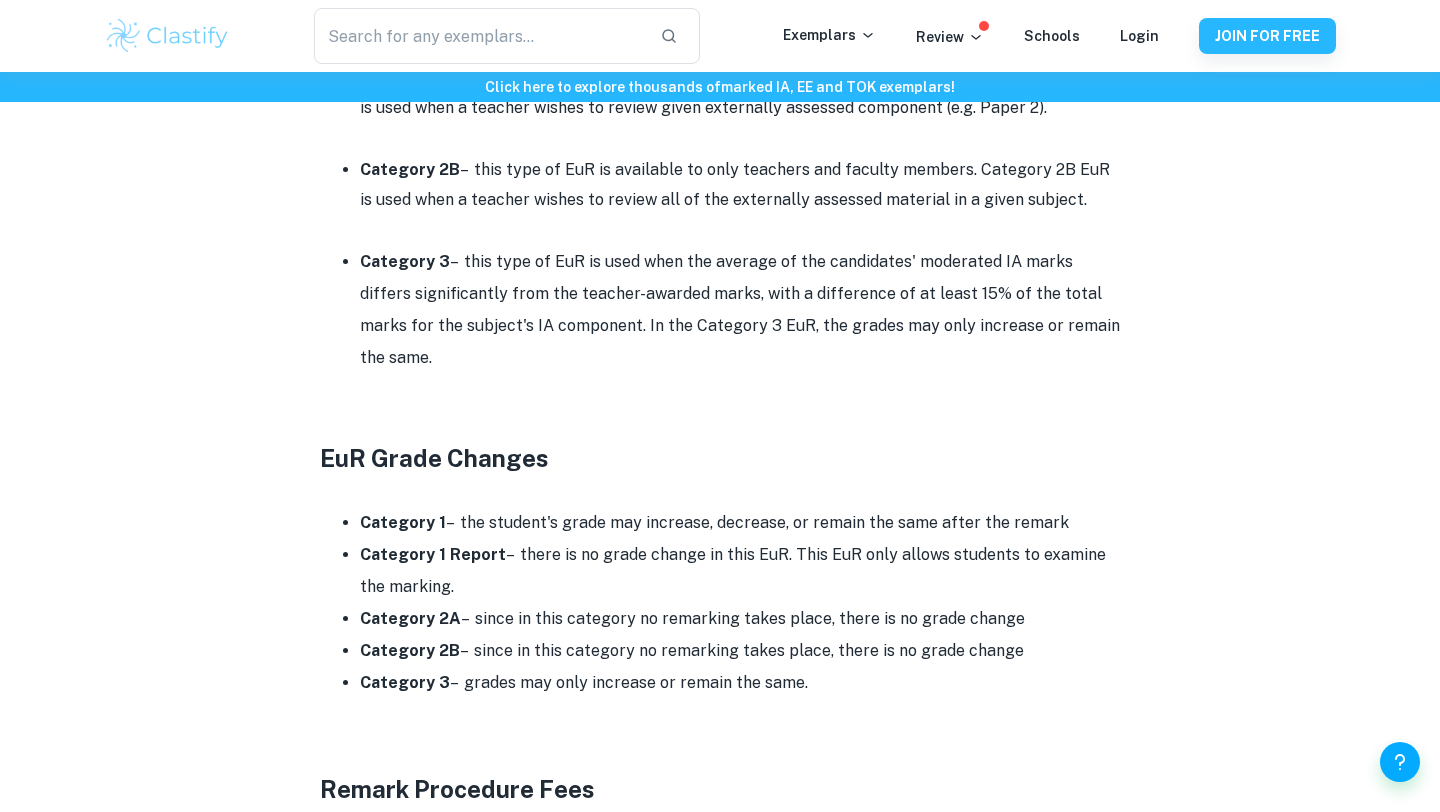 click on "Category 2B   –  since in this category no remarking takes place, there is no grade change" at bounding box center (740, 651) 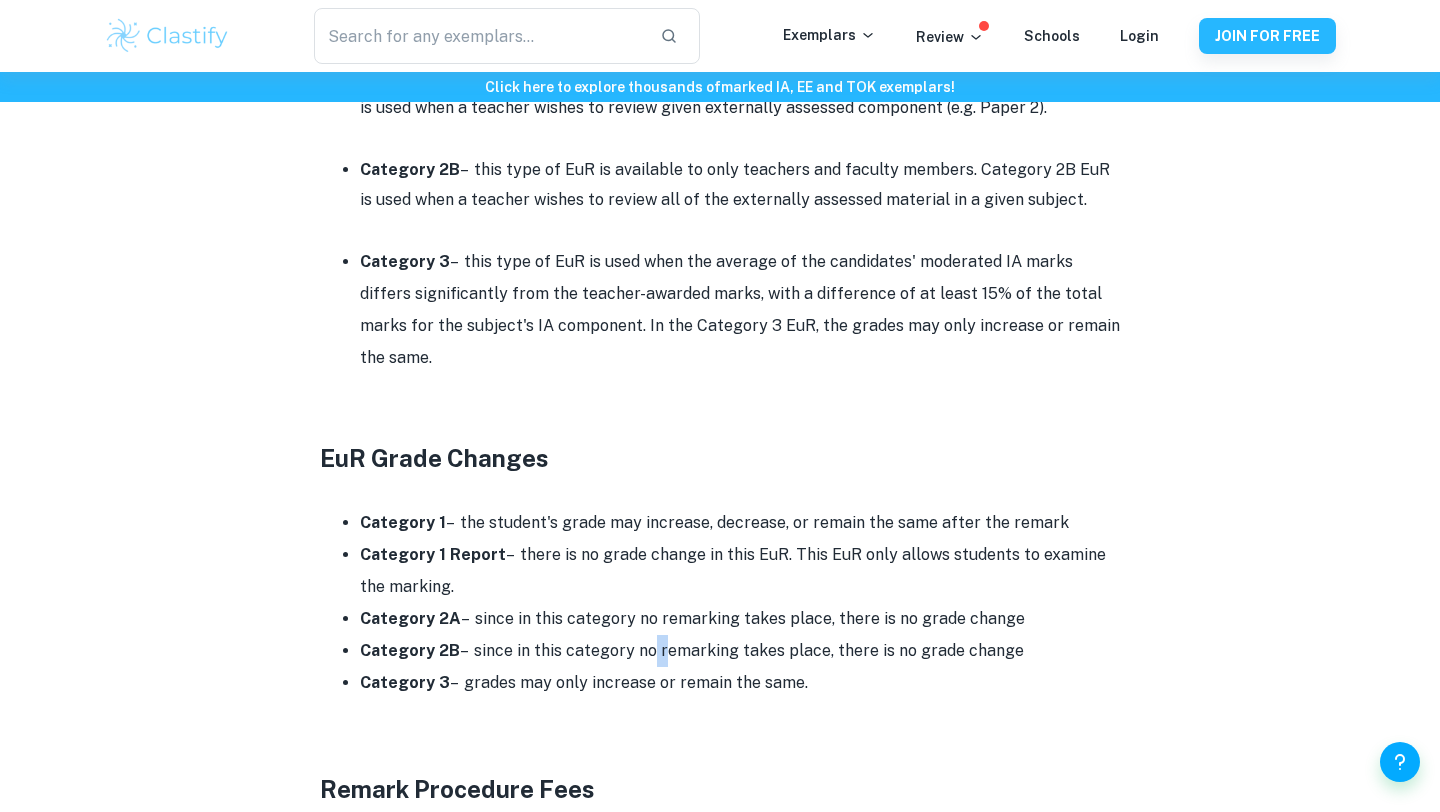 click on "Category 2B   –  since in this category no remarking takes place, there is no grade change" at bounding box center (740, 651) 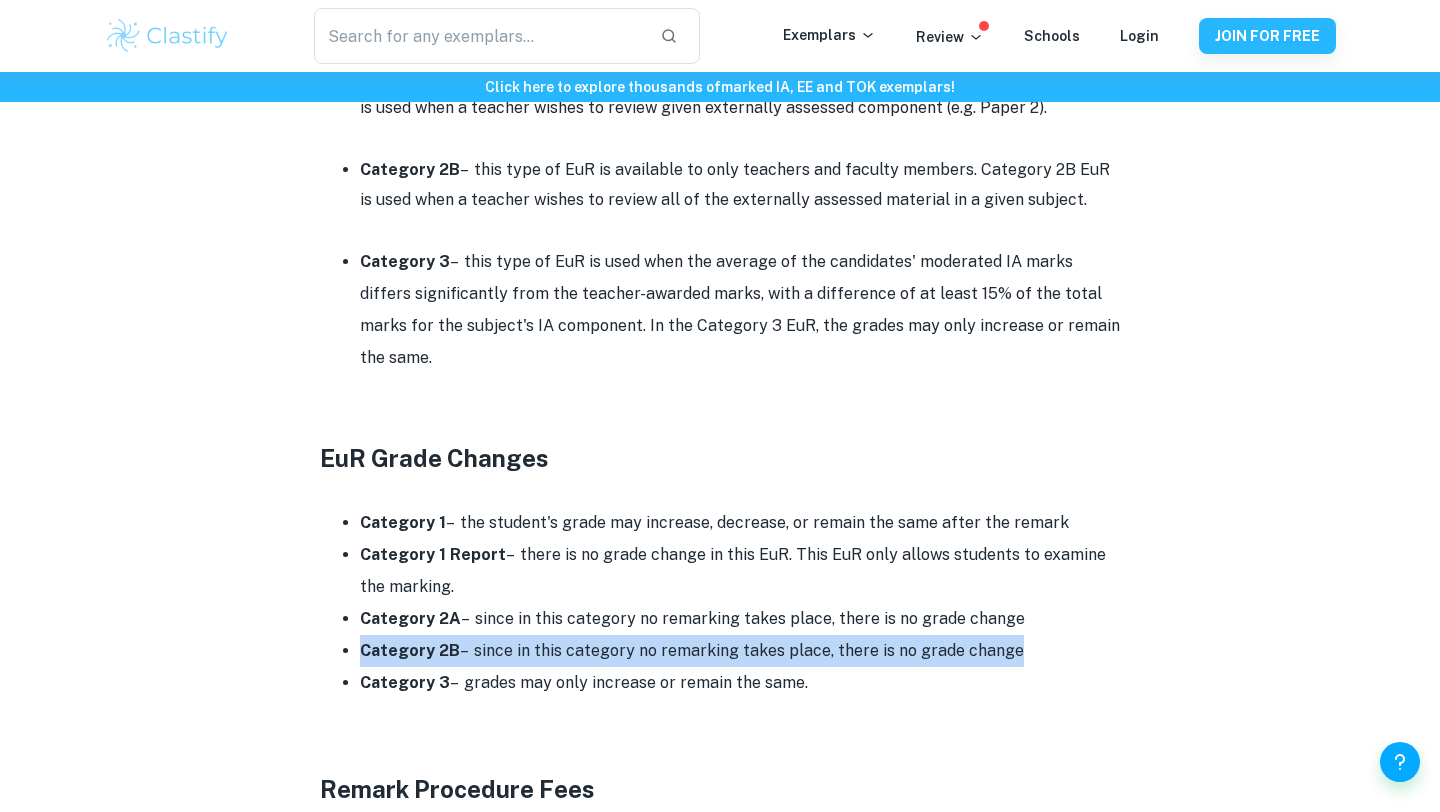 click on "Category 2B   –  since in this category no remarking takes place, there is no grade change" at bounding box center [740, 651] 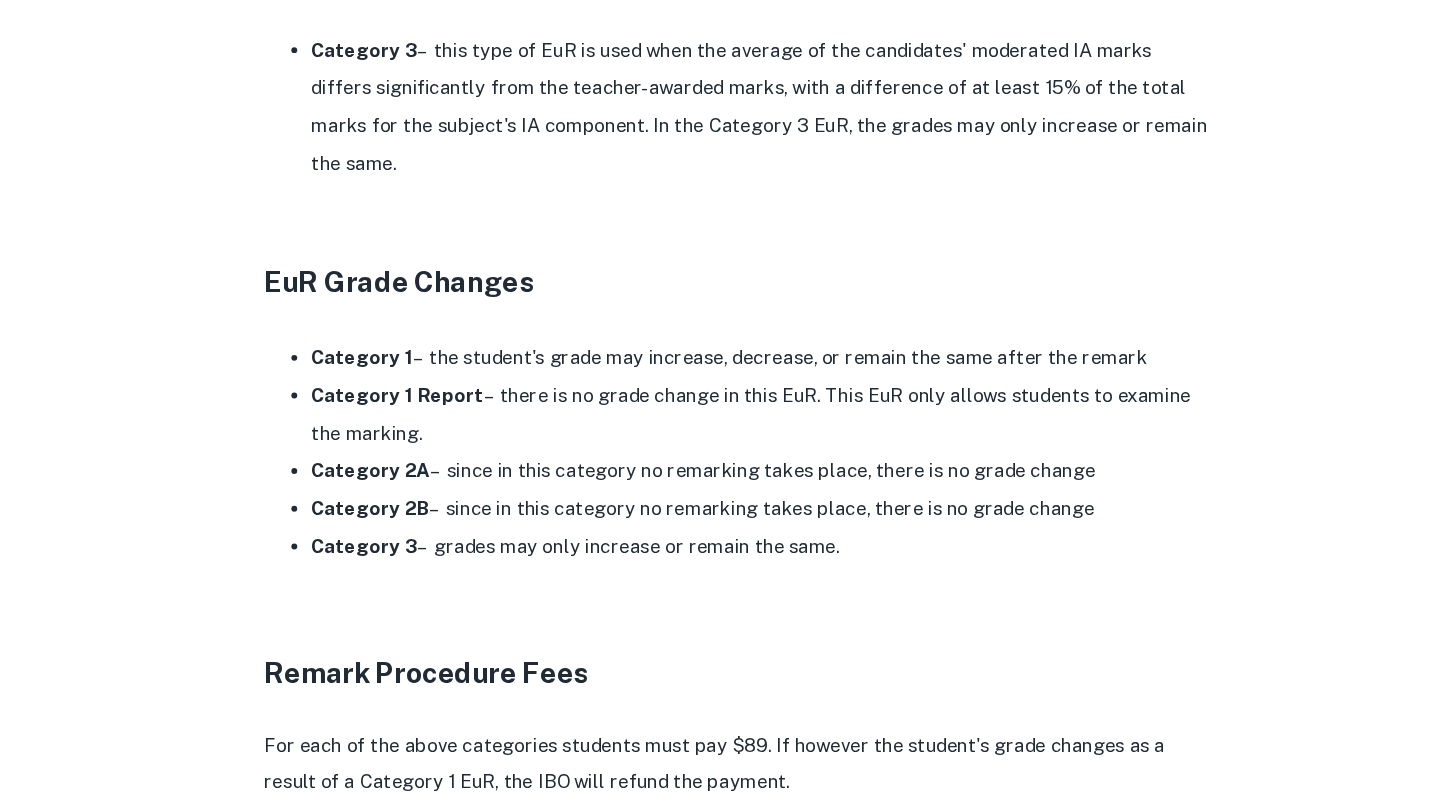 scroll, scrollTop: 1772, scrollLeft: 0, axis: vertical 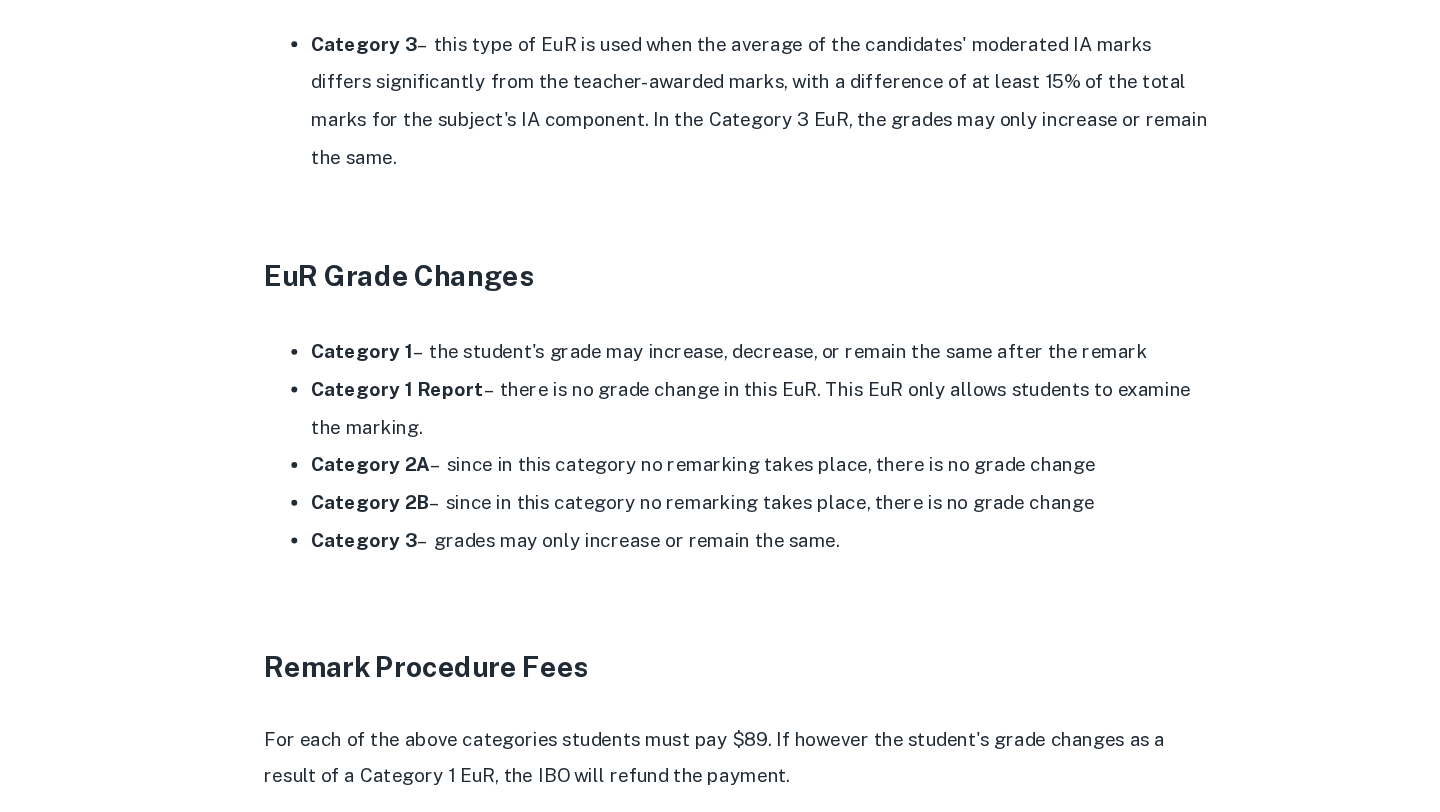 click on "Category 2A   –  since in this category no remarking takes place, there is no grade change" at bounding box center (740, 518) 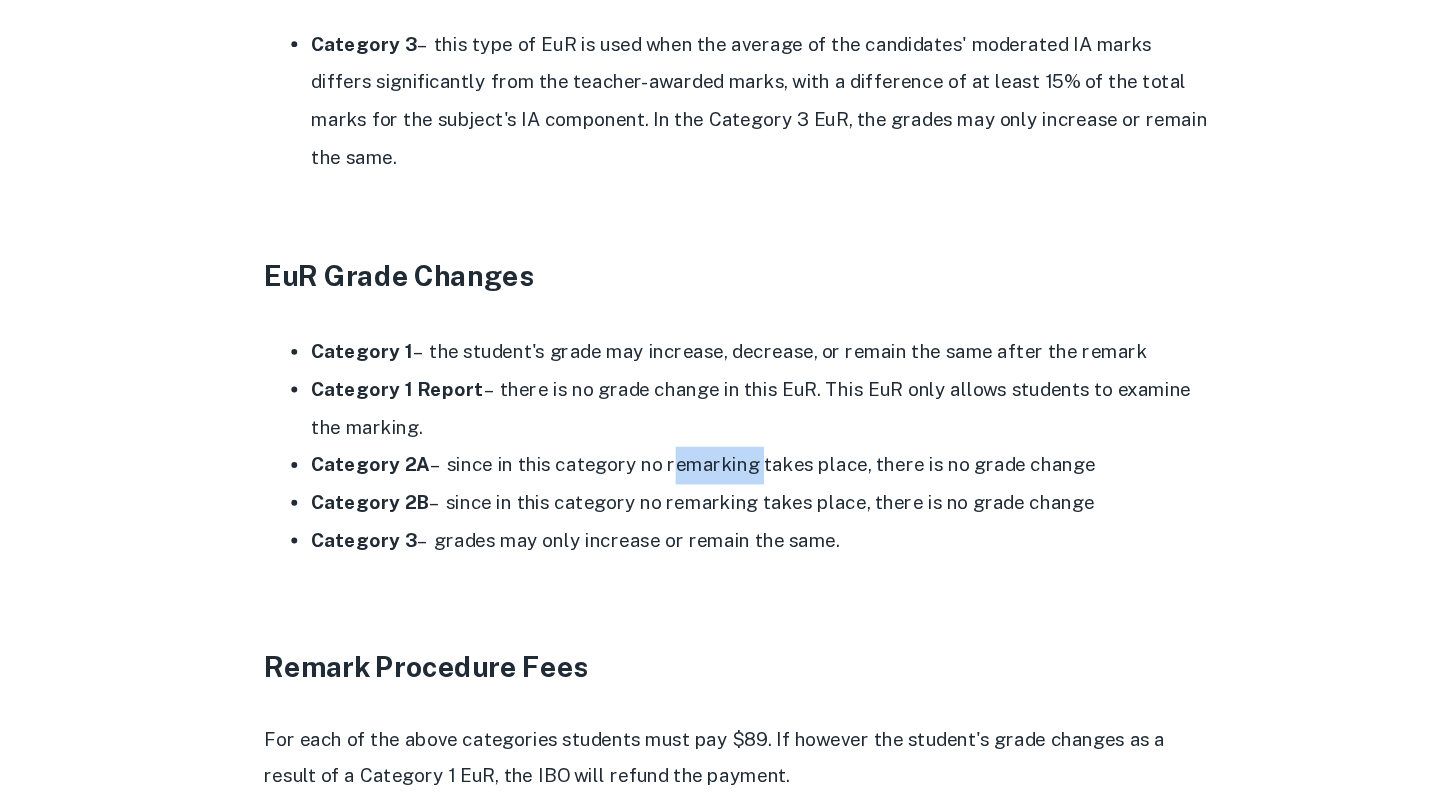 click on "Category 2A   –  since in this category no remarking takes place, there is no grade change" at bounding box center [740, 518] 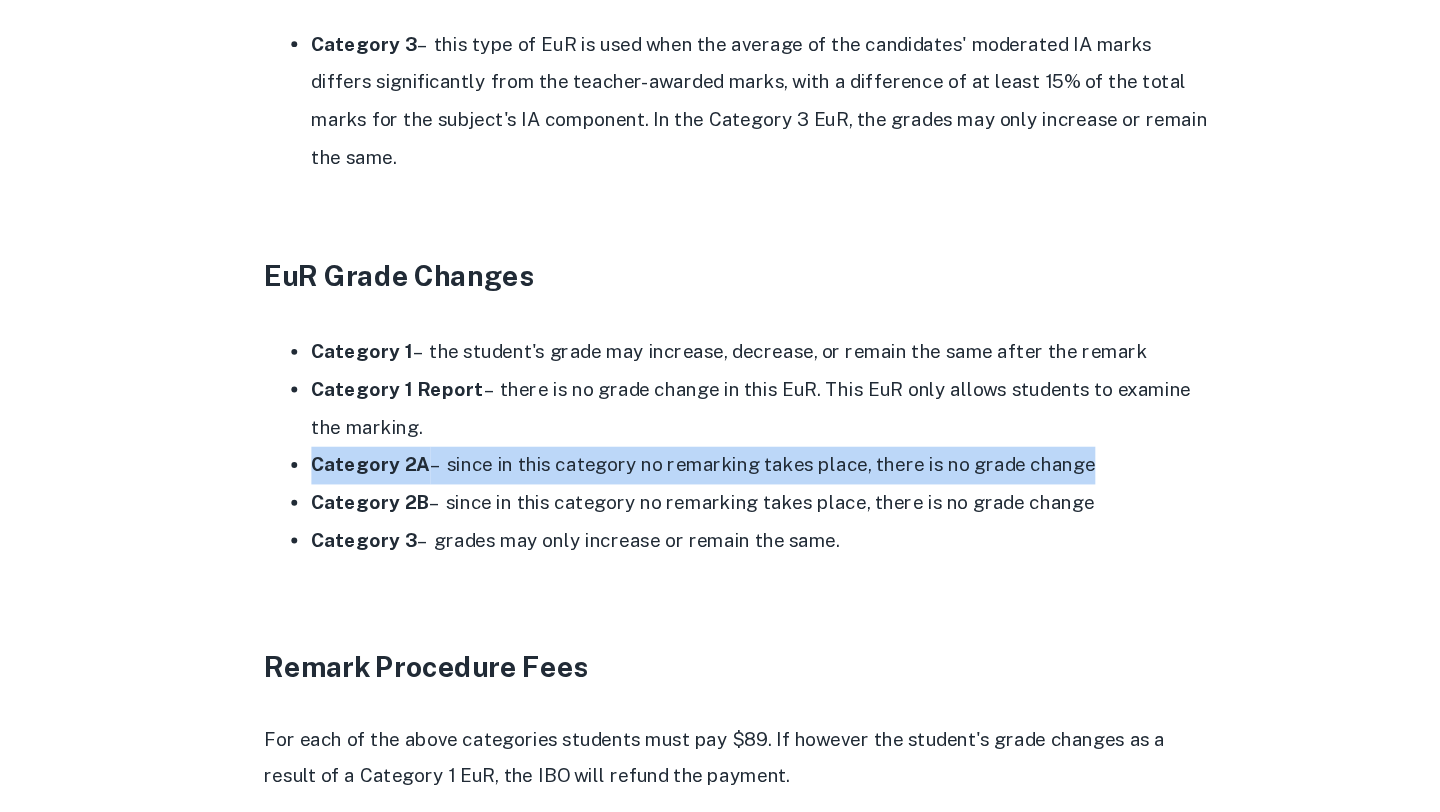click on "Category 2A   –  since in this category no remarking takes place, there is no grade change" at bounding box center [740, 518] 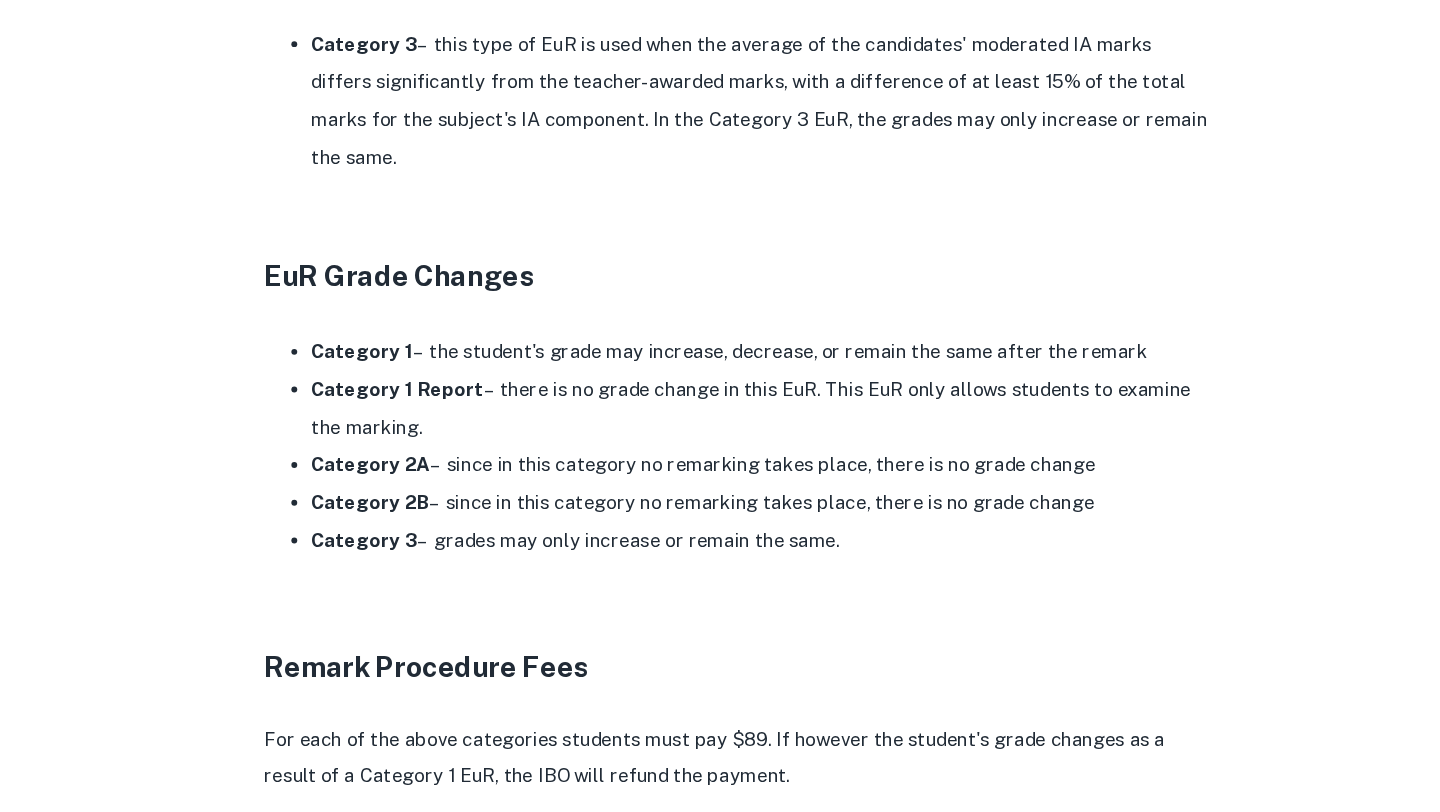 click on "Category 2A   –  since in this category no remarking takes place, there is no grade change" at bounding box center [740, 518] 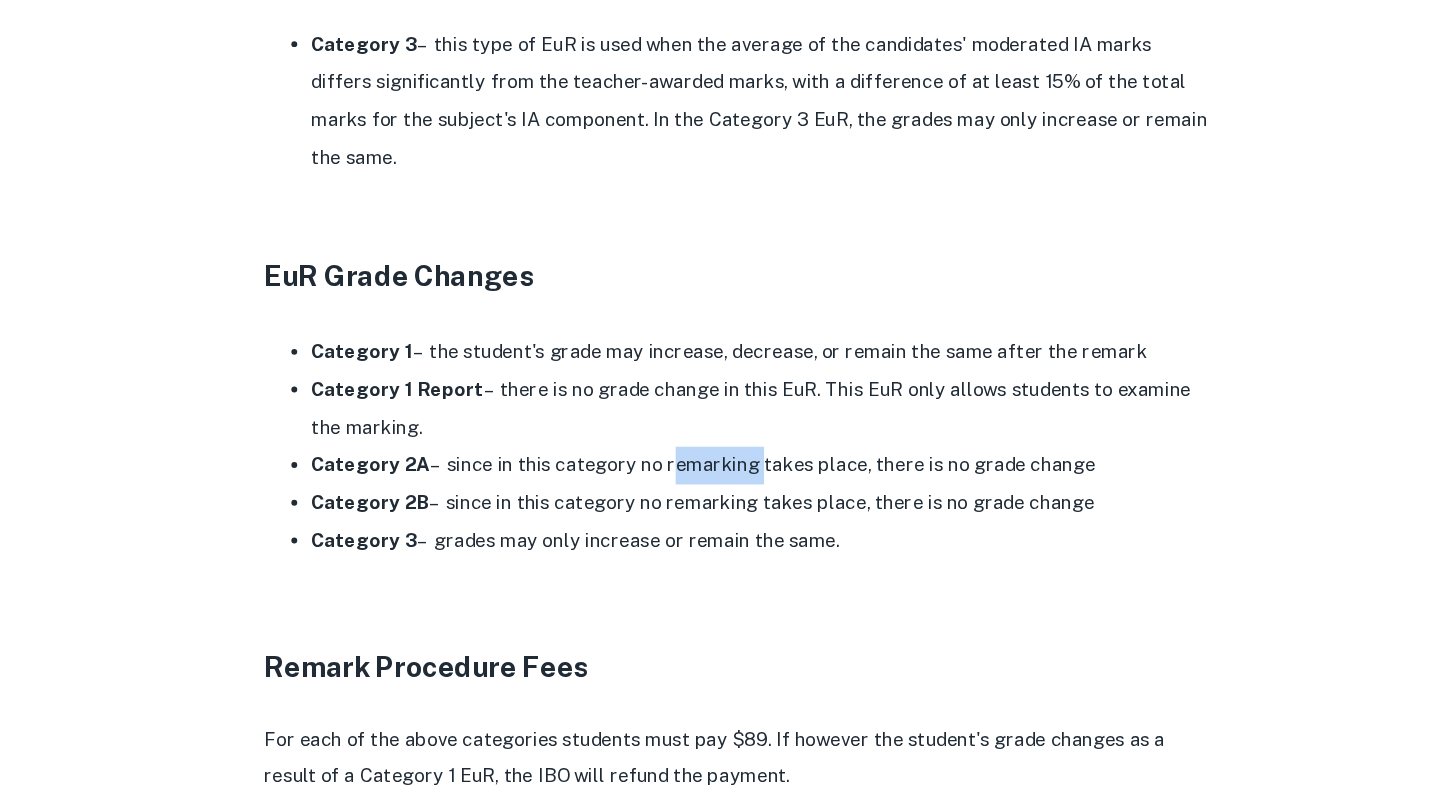 click on "Category 2A   –  since in this category no remarking takes place, there is no grade change" at bounding box center (740, 518) 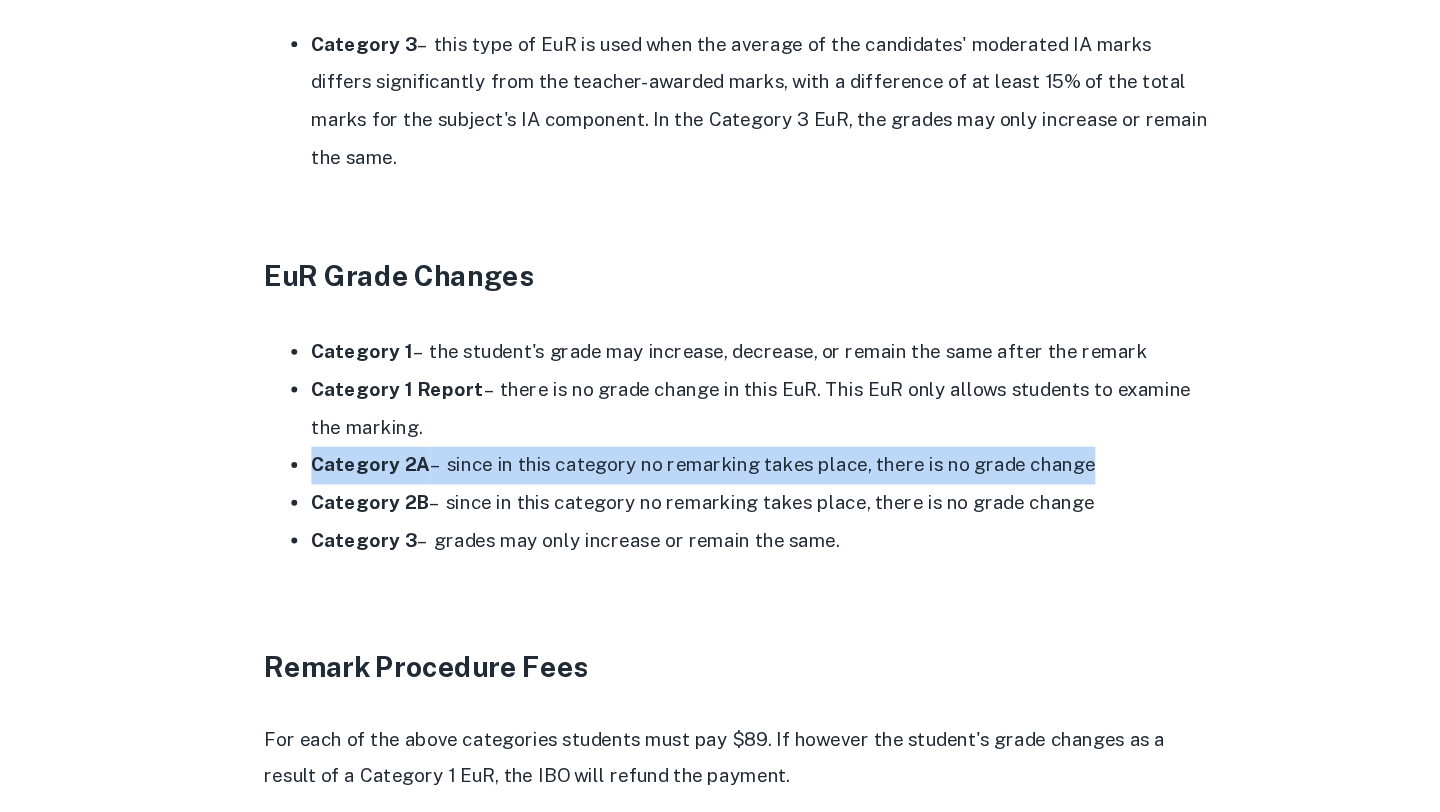 click on "Category 2A   –  since in this category no remarking takes place, there is no grade change" at bounding box center [740, 518] 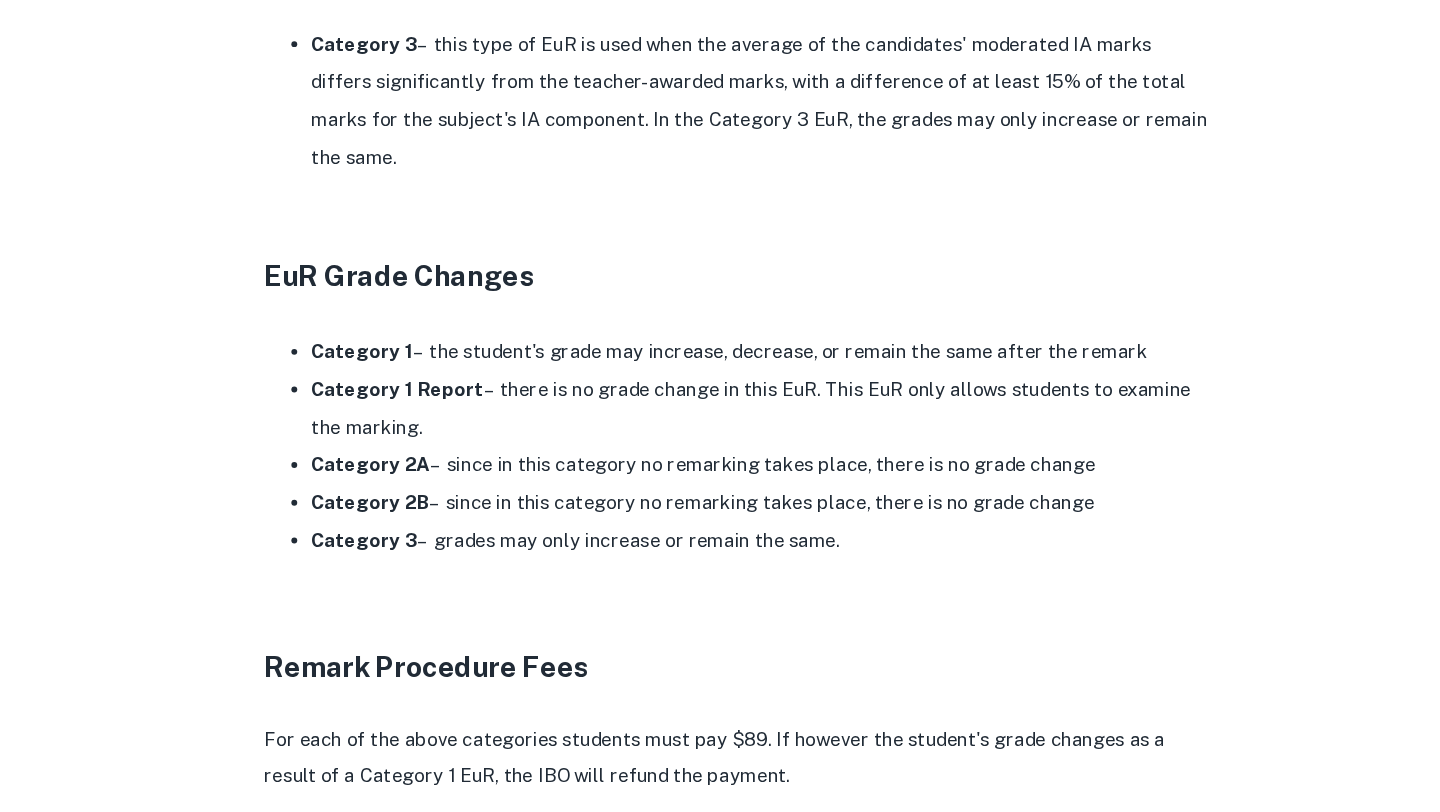 click on "Category 2A   –  since in this category no remarking takes place, there is no grade change" at bounding box center (740, 518) 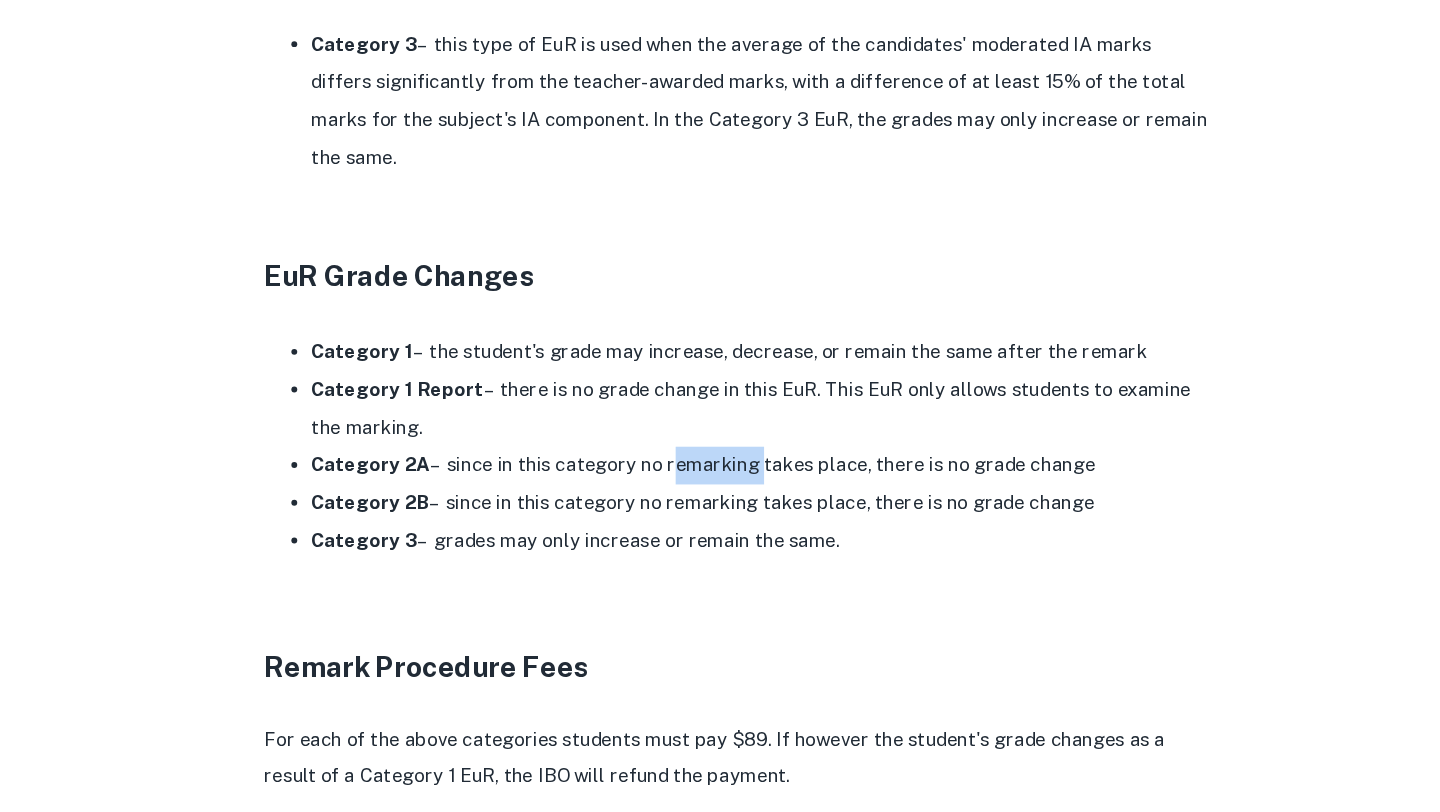 click on "Category 2A   –  since in this category no remarking takes place, there is no grade change" at bounding box center [740, 518] 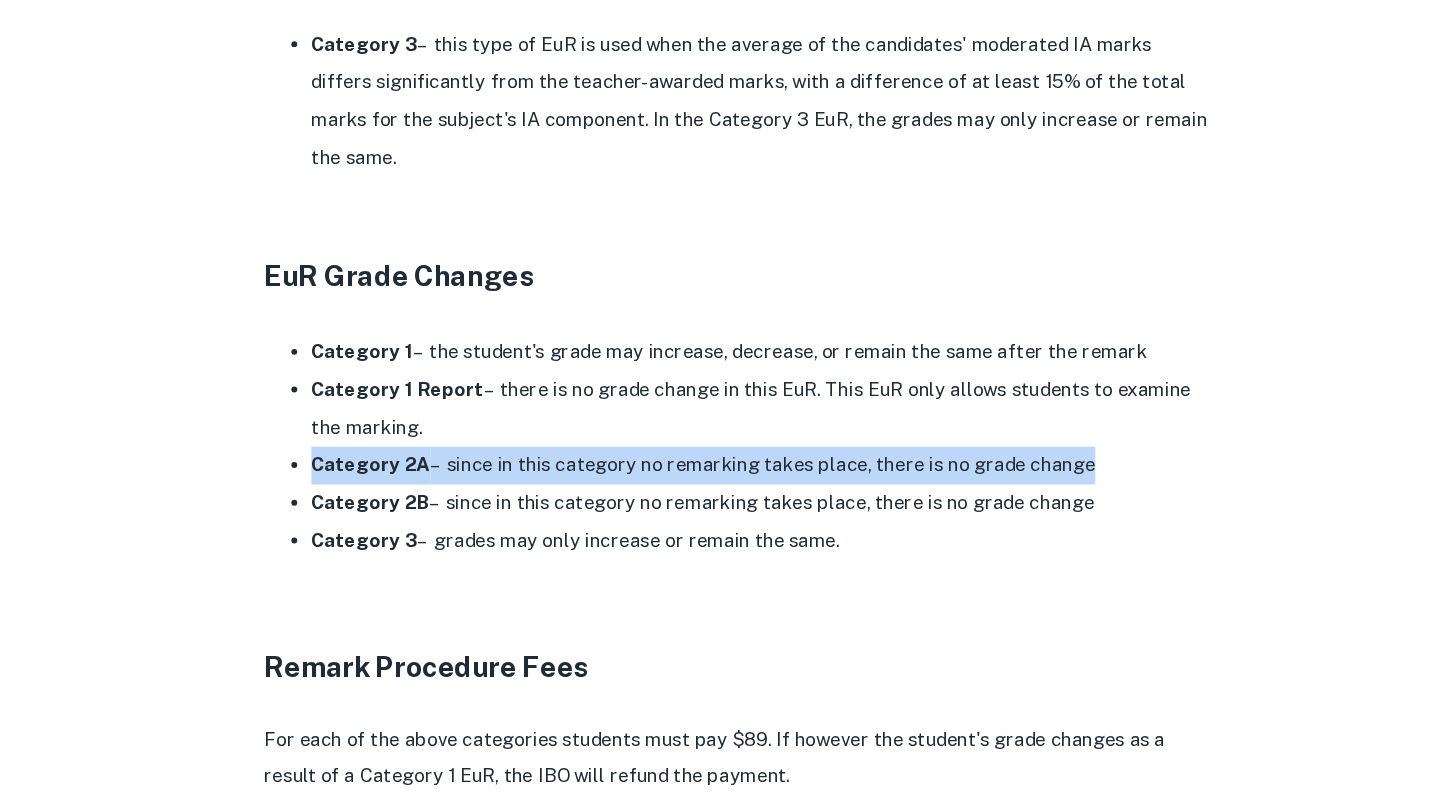 click on "Category 1 Report   –  there is no grade change in this EuR. This EuR only allows students to examine the marking." at bounding box center [740, 470] 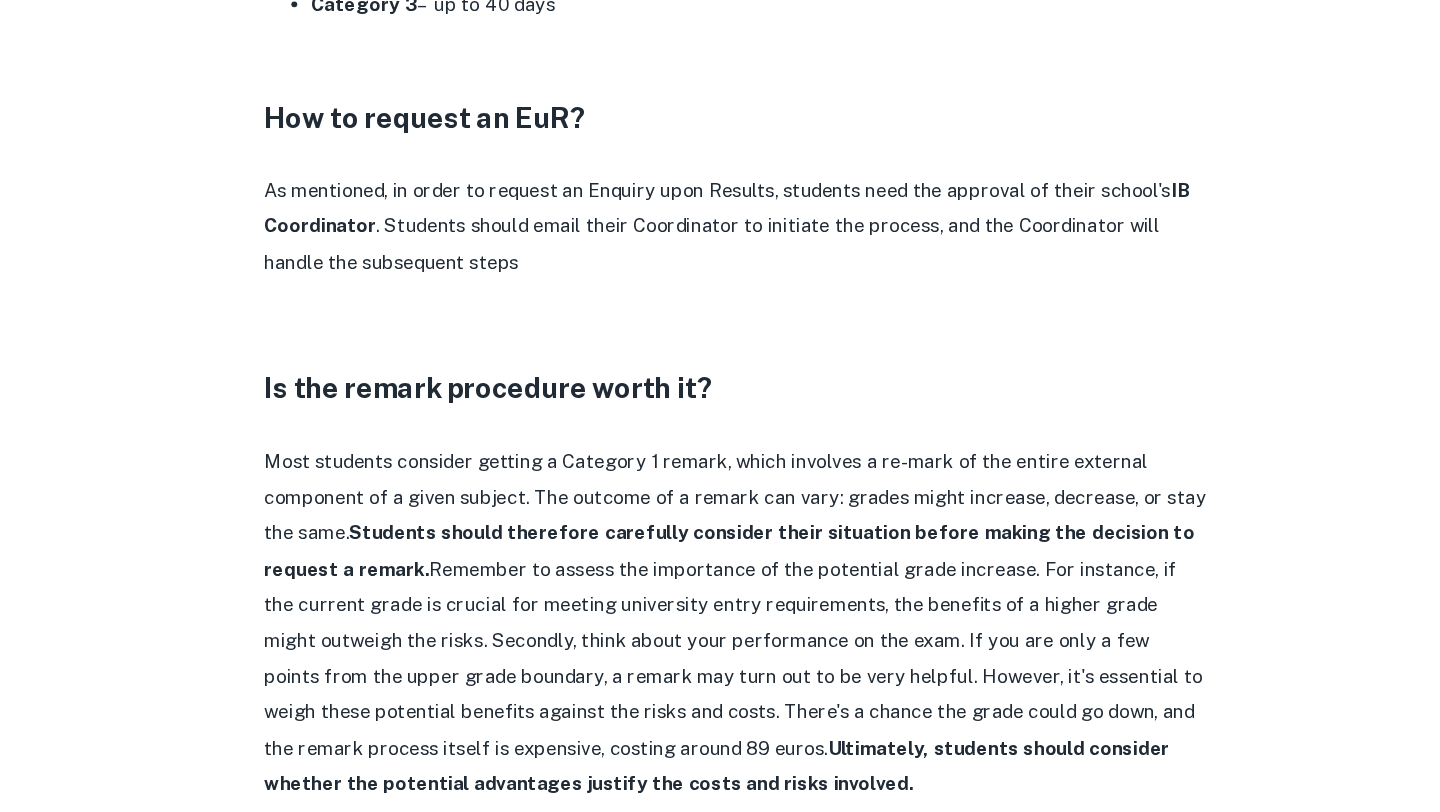 scroll, scrollTop: 2715, scrollLeft: 0, axis: vertical 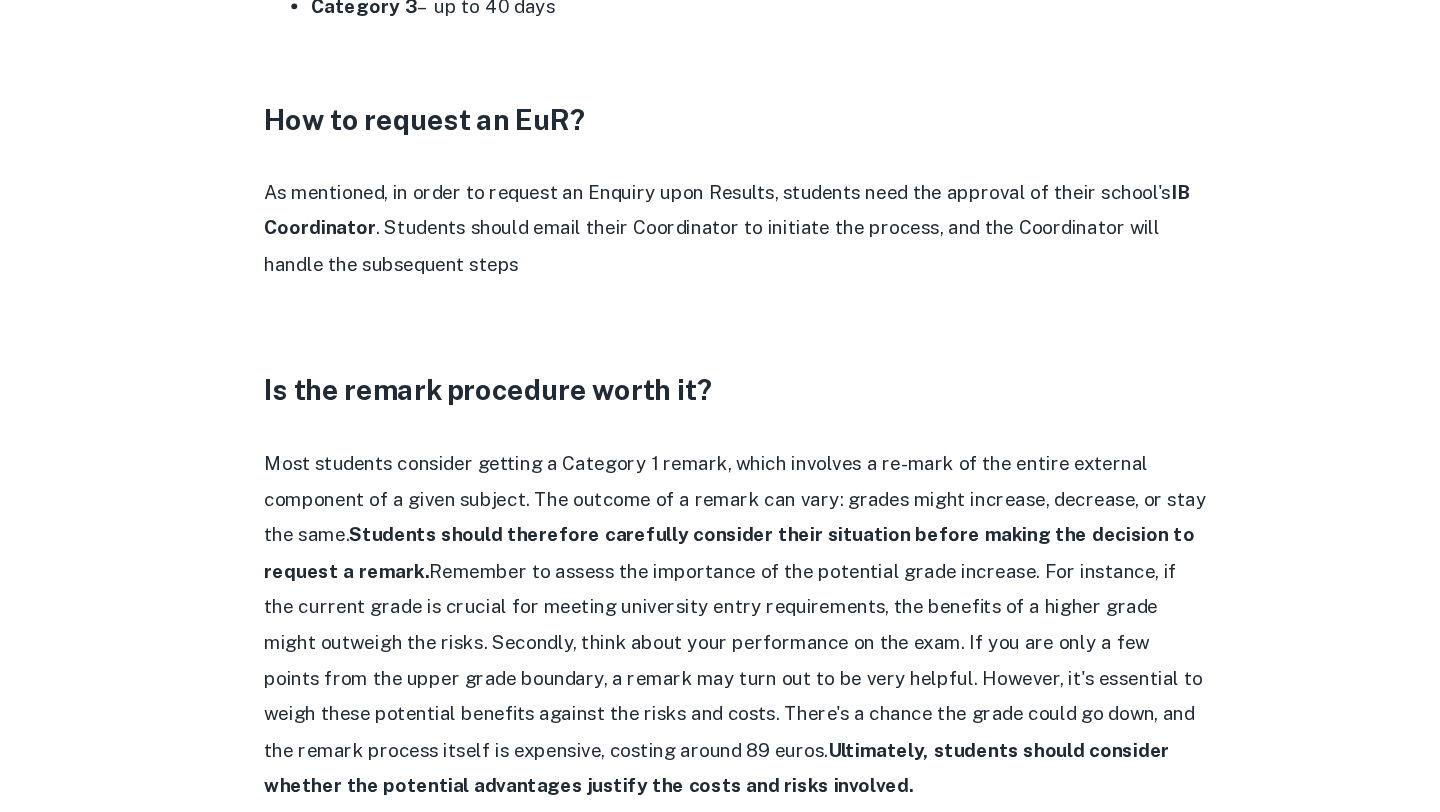 click at bounding box center [720, 253] 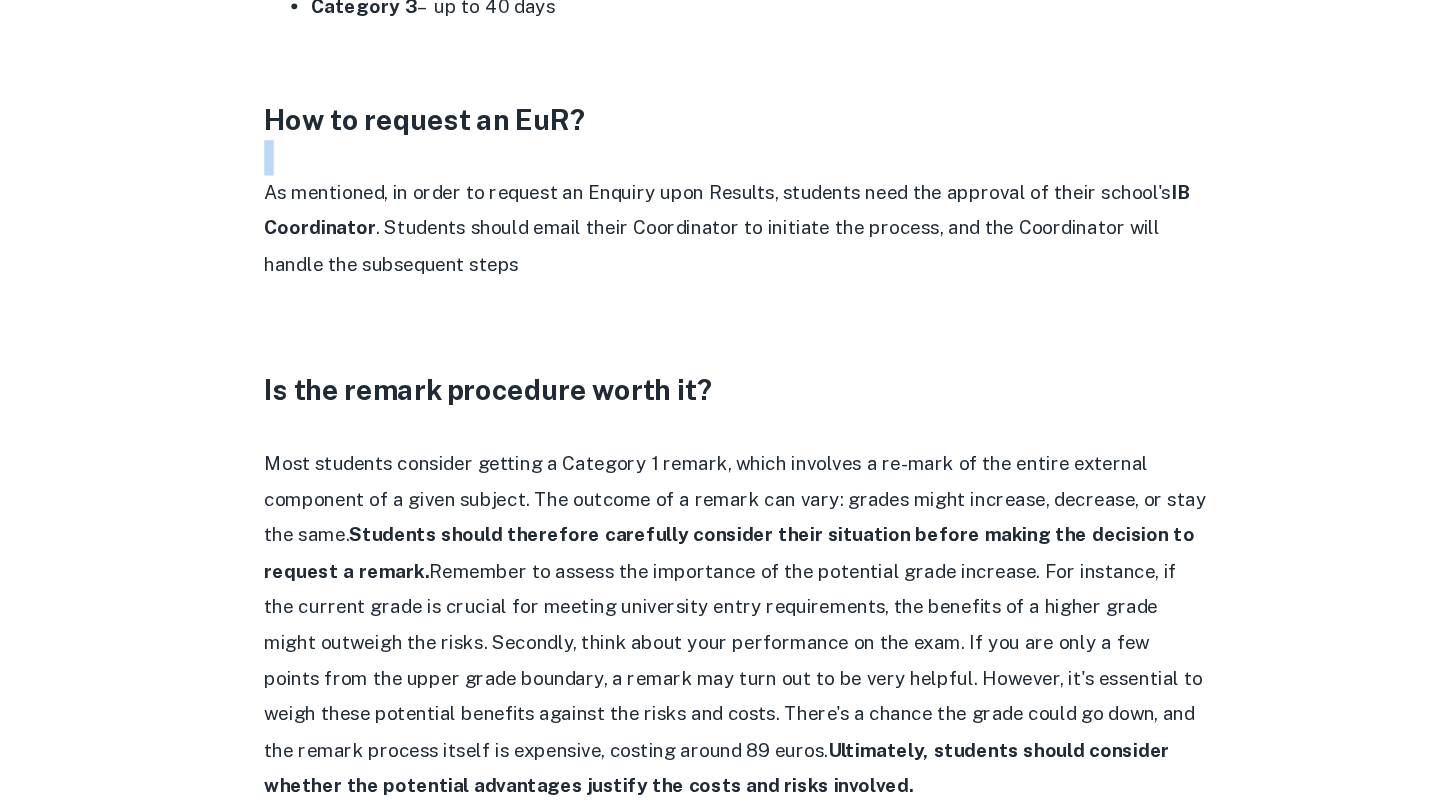 click on "As mentioned, in order to request an Enquiry upon Results, students need the approval of their school's  IB Coordinator . Students should email their Coordinator to initiate the process, and the Coordinator will handle the subsequent steps" at bounding box center (720, 313) 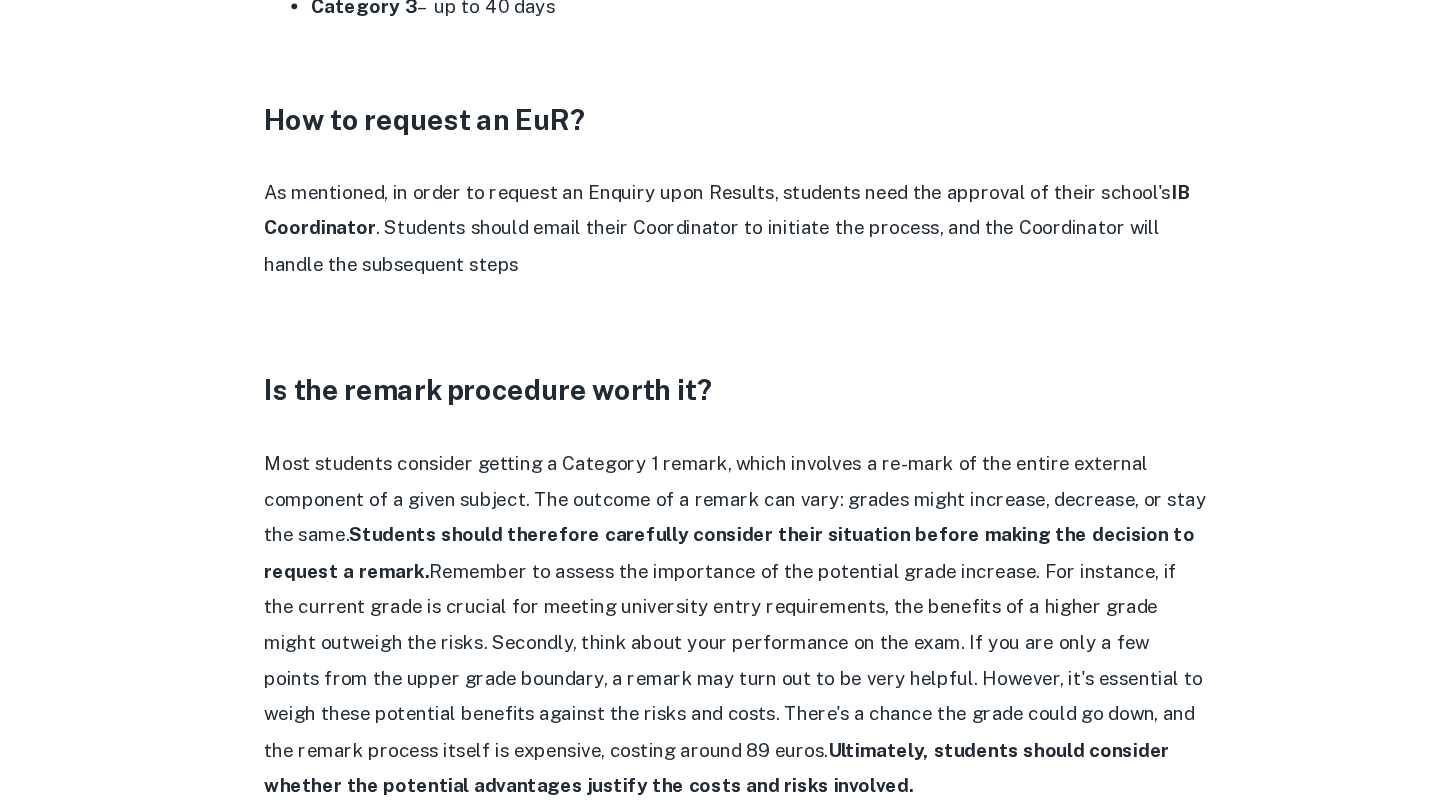 click on "As mentioned, in order to request an Enquiry upon Results, students need the approval of their school's  IB Coordinator . Students should email their Coordinator to initiate the process, and the Coordinator will handle the subsequent steps" at bounding box center (720, 313) 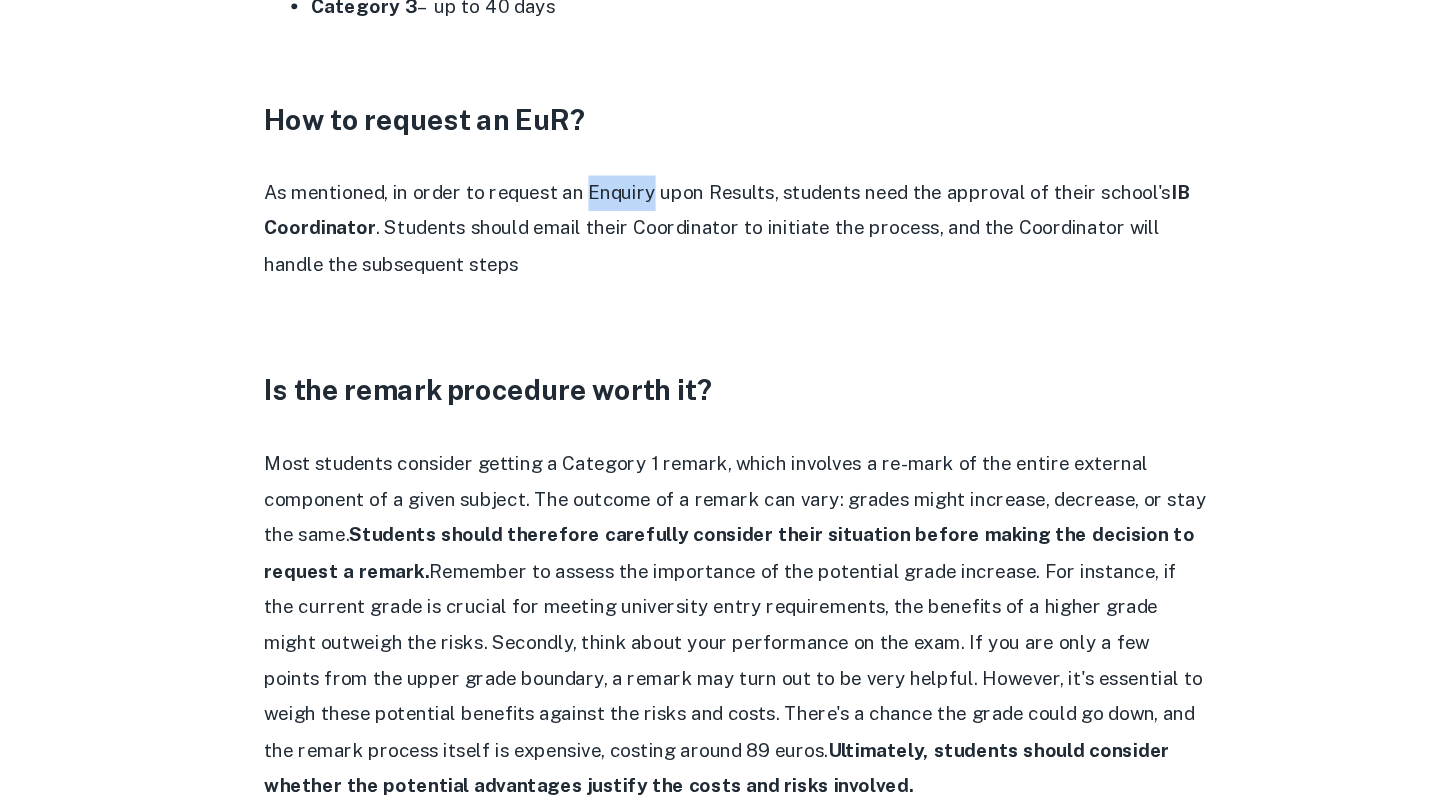 click on "As mentioned, in order to request an Enquiry upon Results, students need the approval of their school's  IB Coordinator . Students should email their Coordinator to initiate the process, and the Coordinator will handle the subsequent steps" at bounding box center (720, 313) 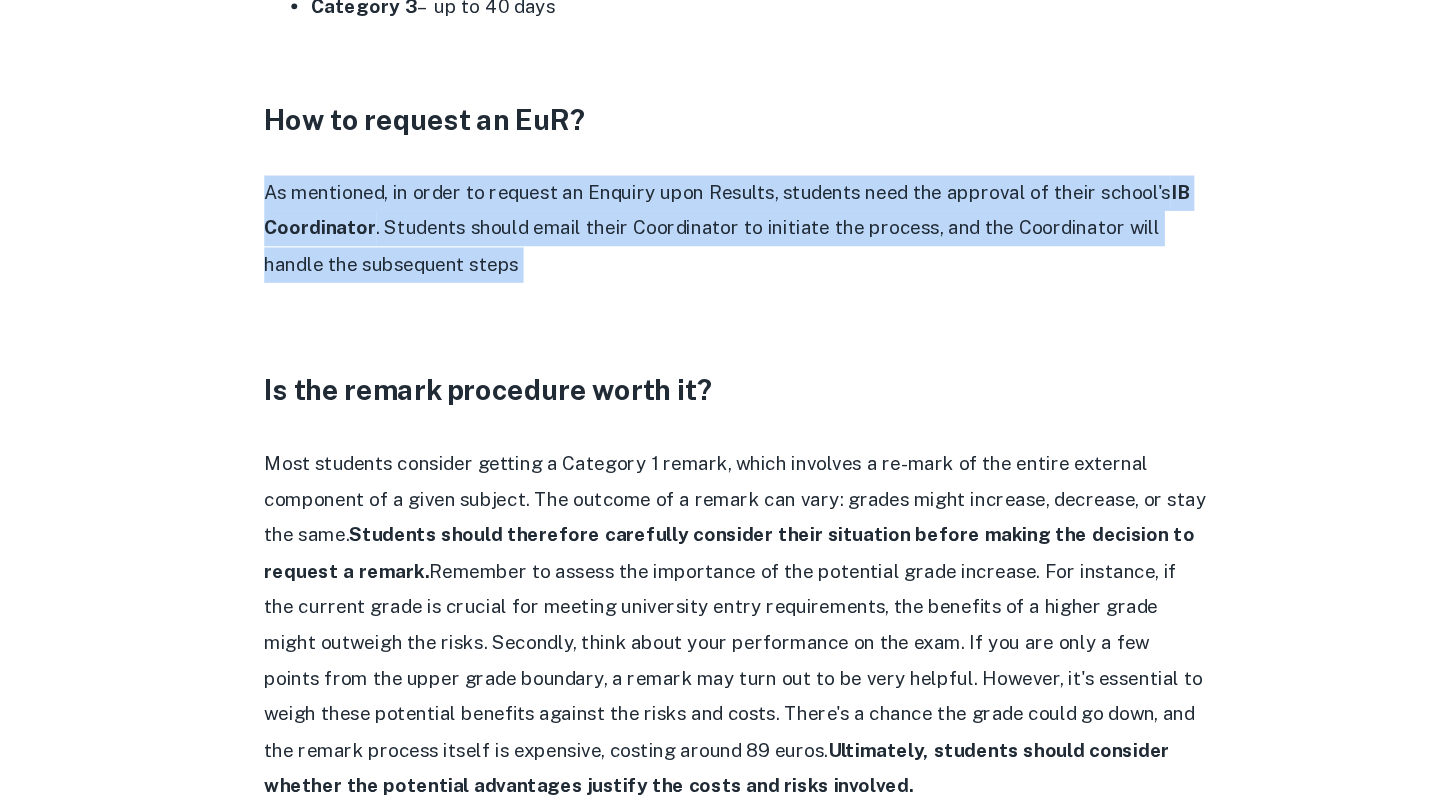 click on "As mentioned, in order to request an Enquiry upon Results, students need the approval of their school's  IB Coordinator . Students should email their Coordinator to initiate the process, and the Coordinator will handle the subsequent steps" at bounding box center [720, 313] 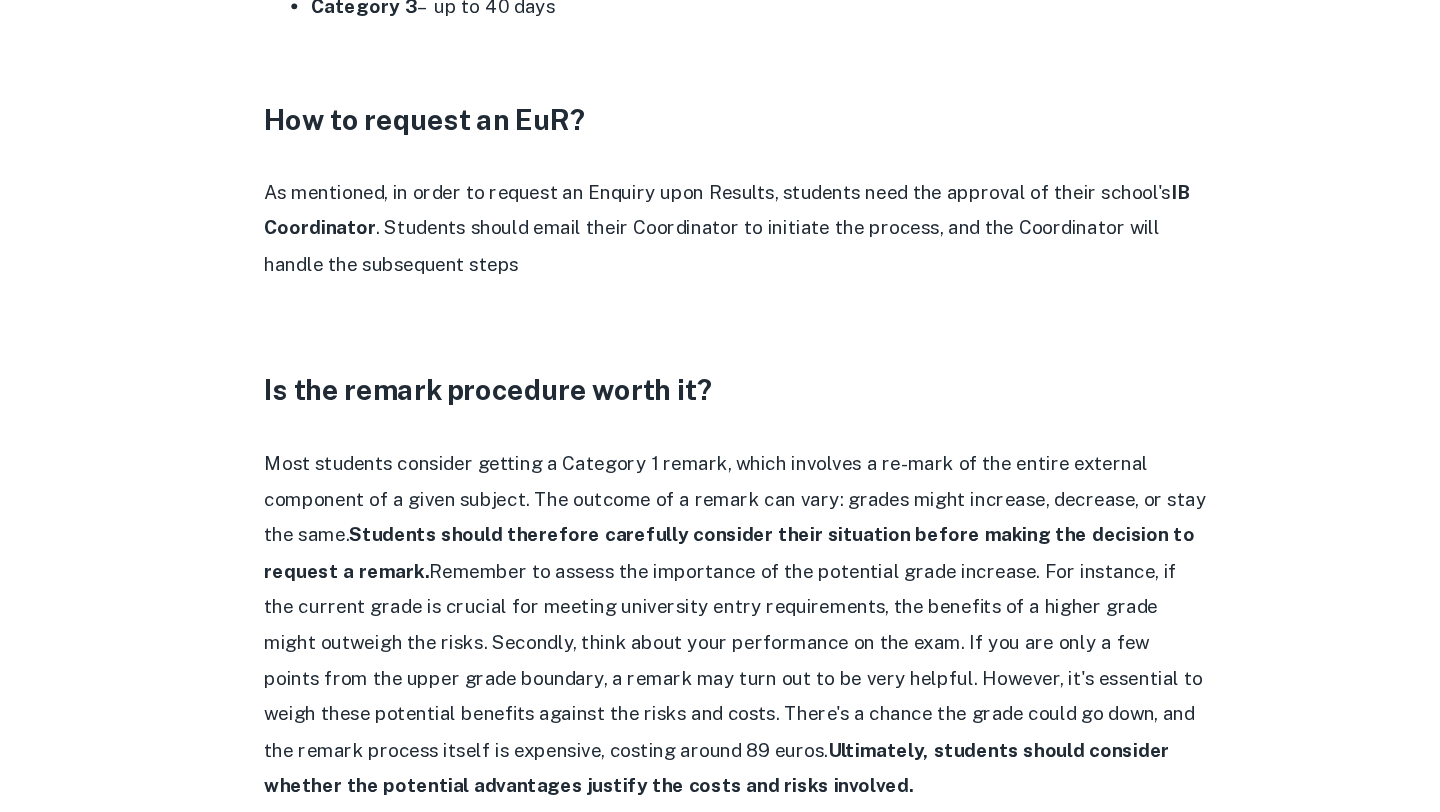 click on "As mentioned, in order to request an Enquiry upon Results, students need the approval of their school's  IB Coordinator . Students should email their Coordinator to initiate the process, and the Coordinator will handle the subsequent steps" at bounding box center (720, 313) 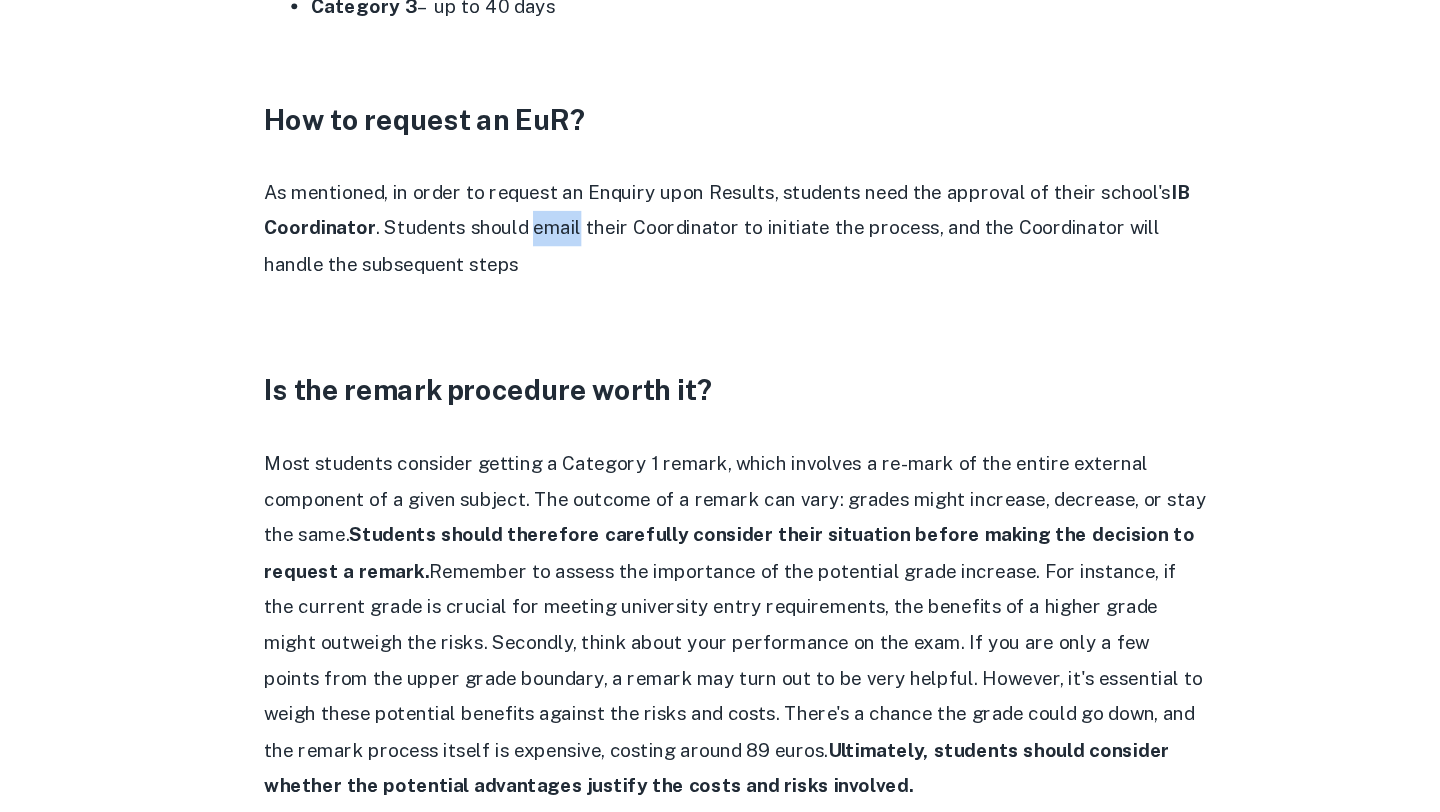 click on "As mentioned, in order to request an Enquiry upon Results, students need the approval of their school's  IB Coordinator . Students should email their Coordinator to initiate the process, and the Coordinator will handle the subsequent steps" at bounding box center [720, 313] 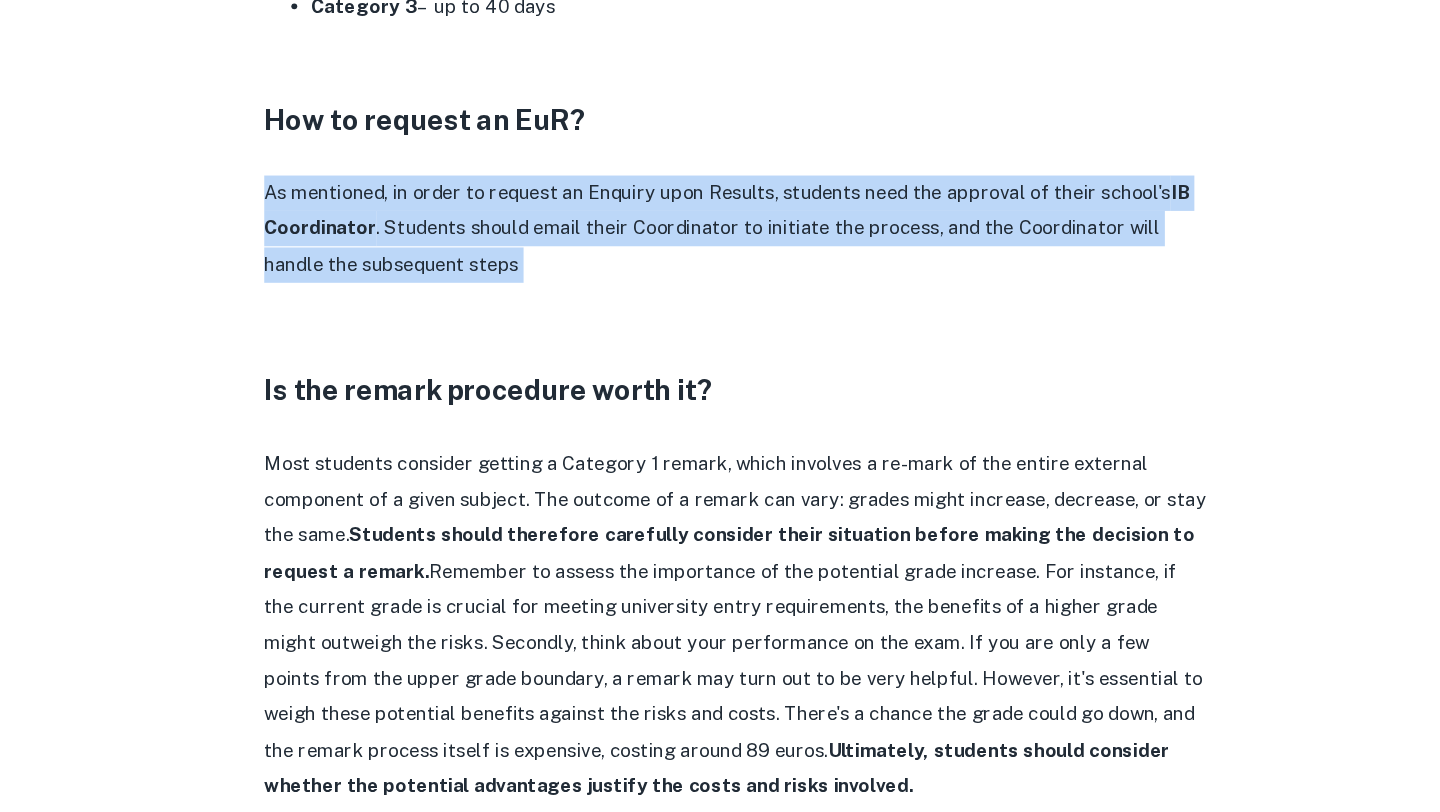 click at bounding box center (720, 377) 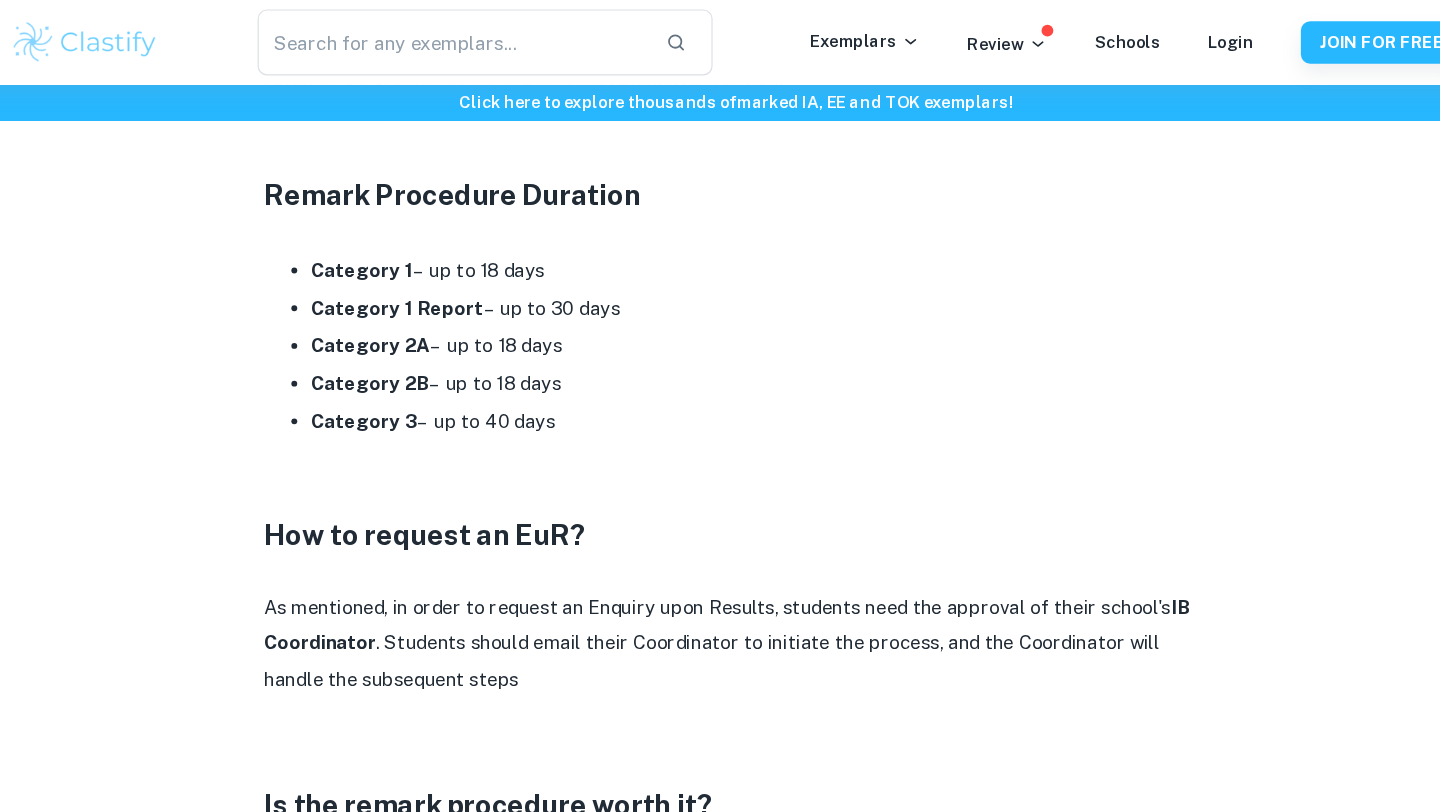 scroll, scrollTop: 2472, scrollLeft: 0, axis: vertical 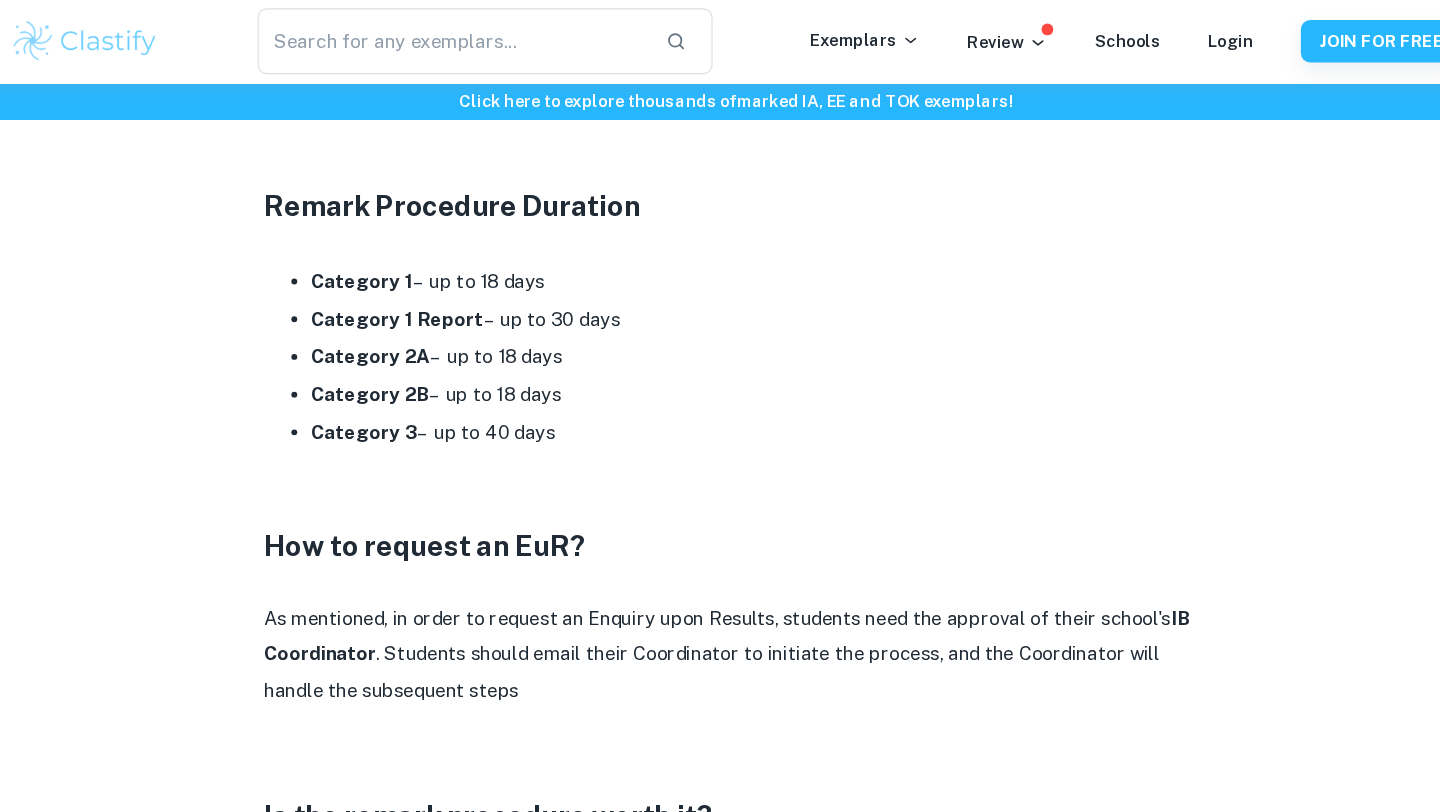 click on "Category 2A   –  up to 18 days" at bounding box center [740, 304] 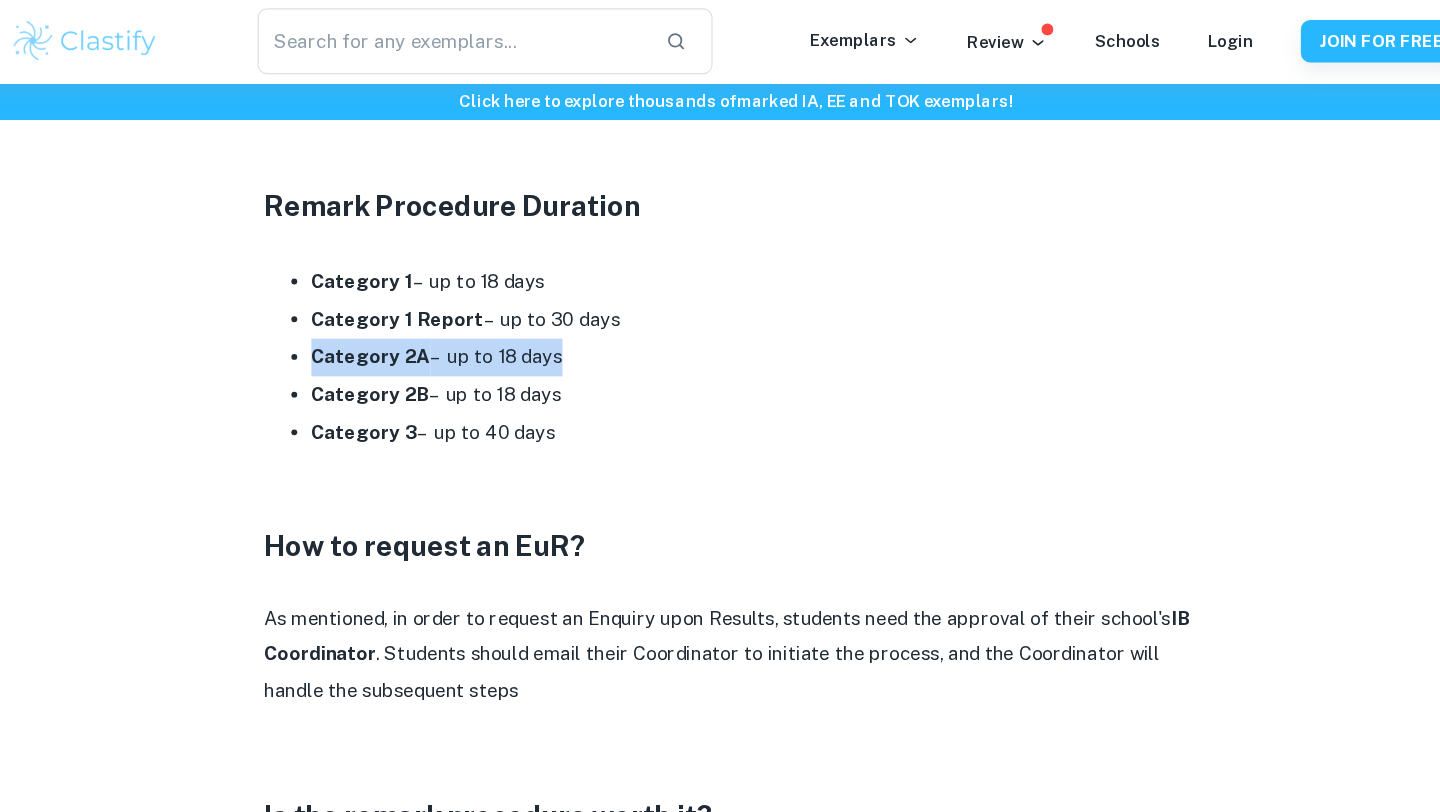 click on "Category 2B   –  up to 18 days" at bounding box center [740, 336] 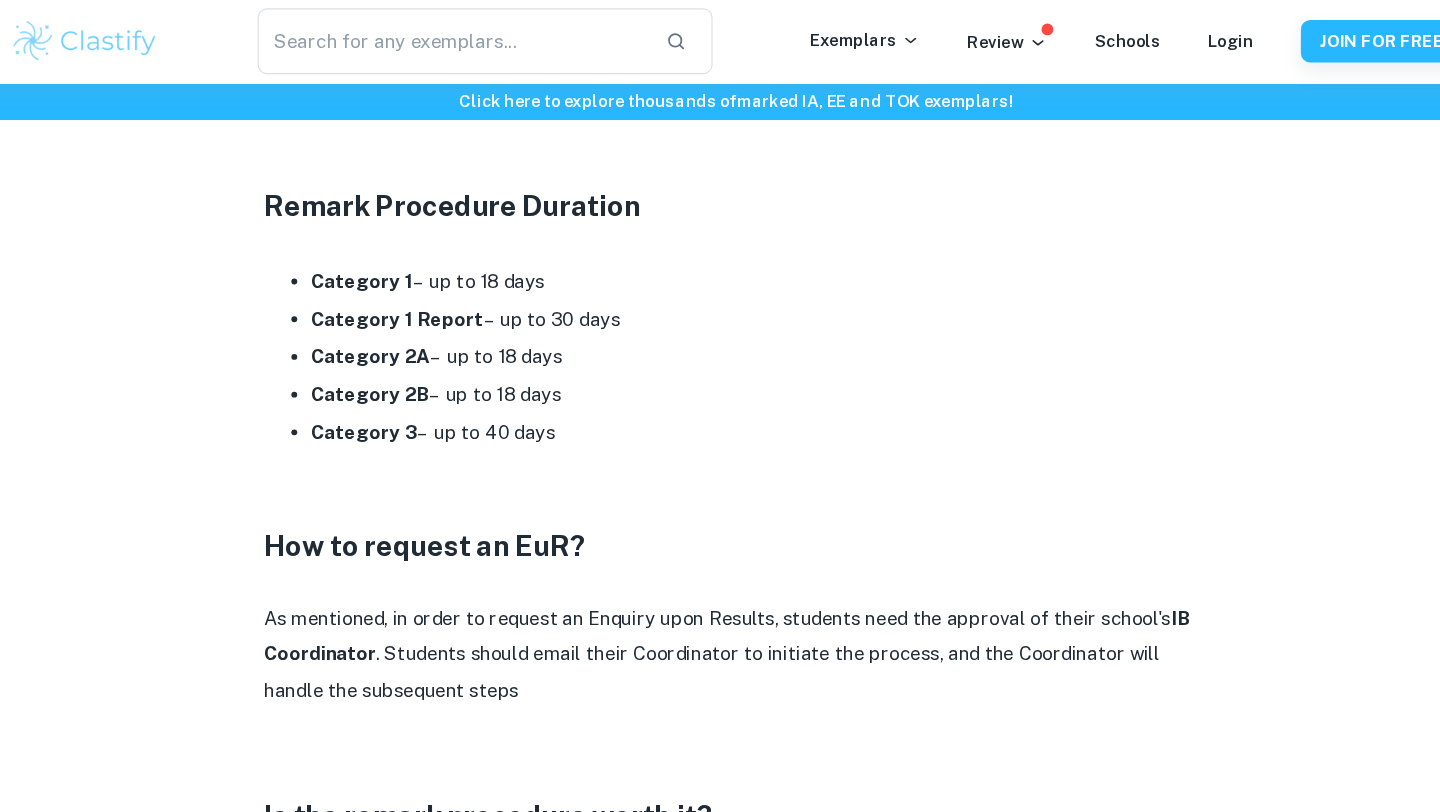 click on "Category 2B   –  up to 18 days" at bounding box center (740, 336) 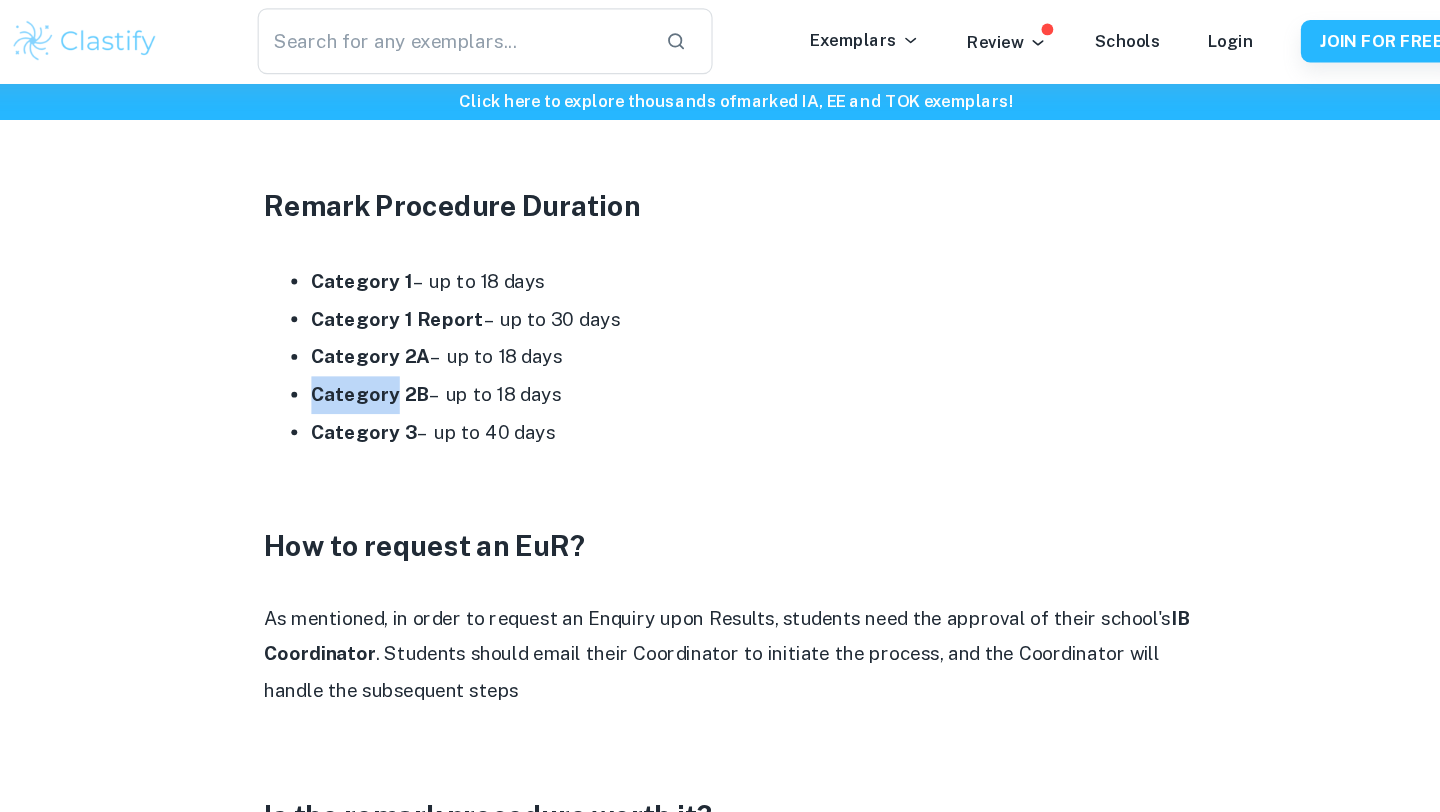 click on "Category 2B   –  up to 18 days" at bounding box center (740, 336) 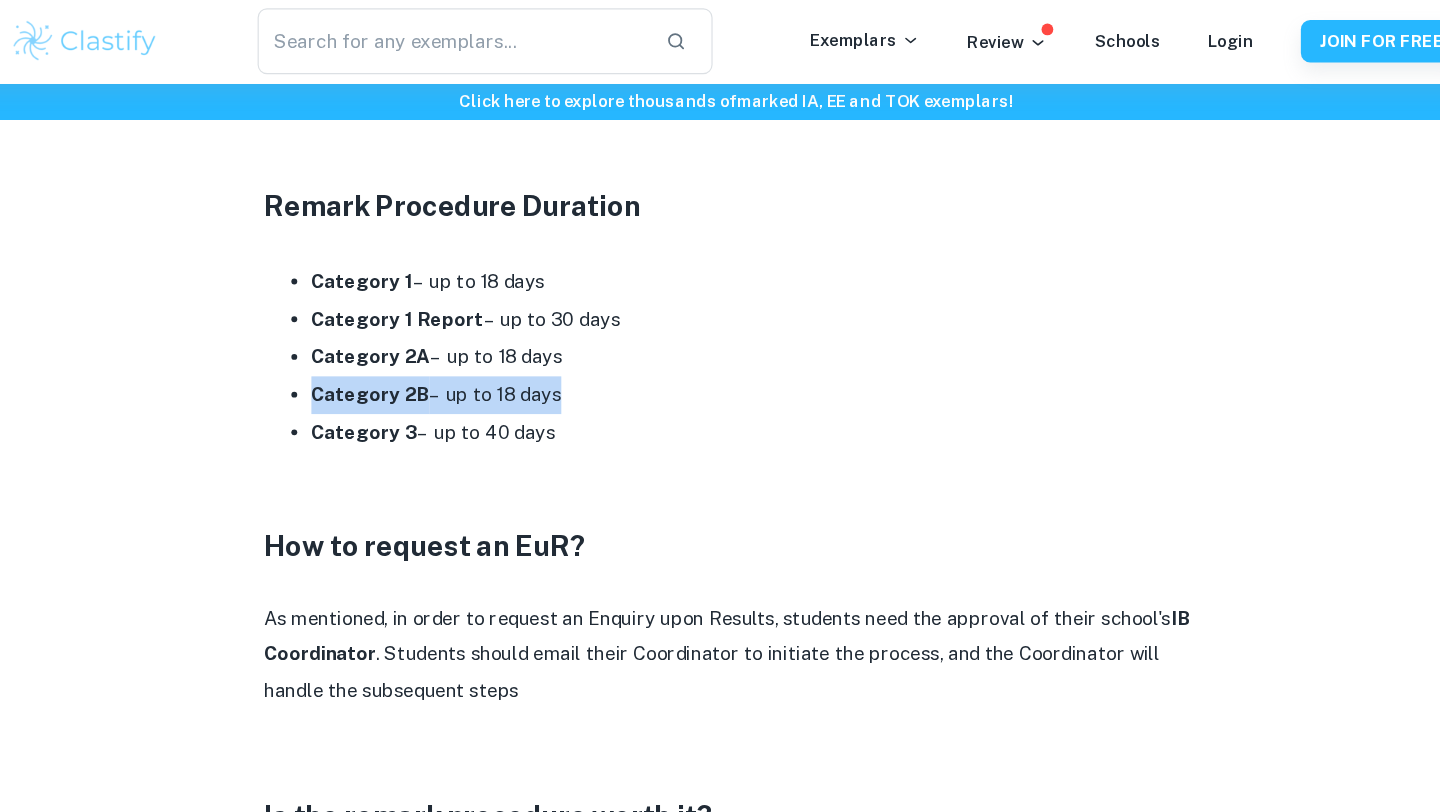 click on "Category 2B   –  up to 18 days" at bounding box center (740, 336) 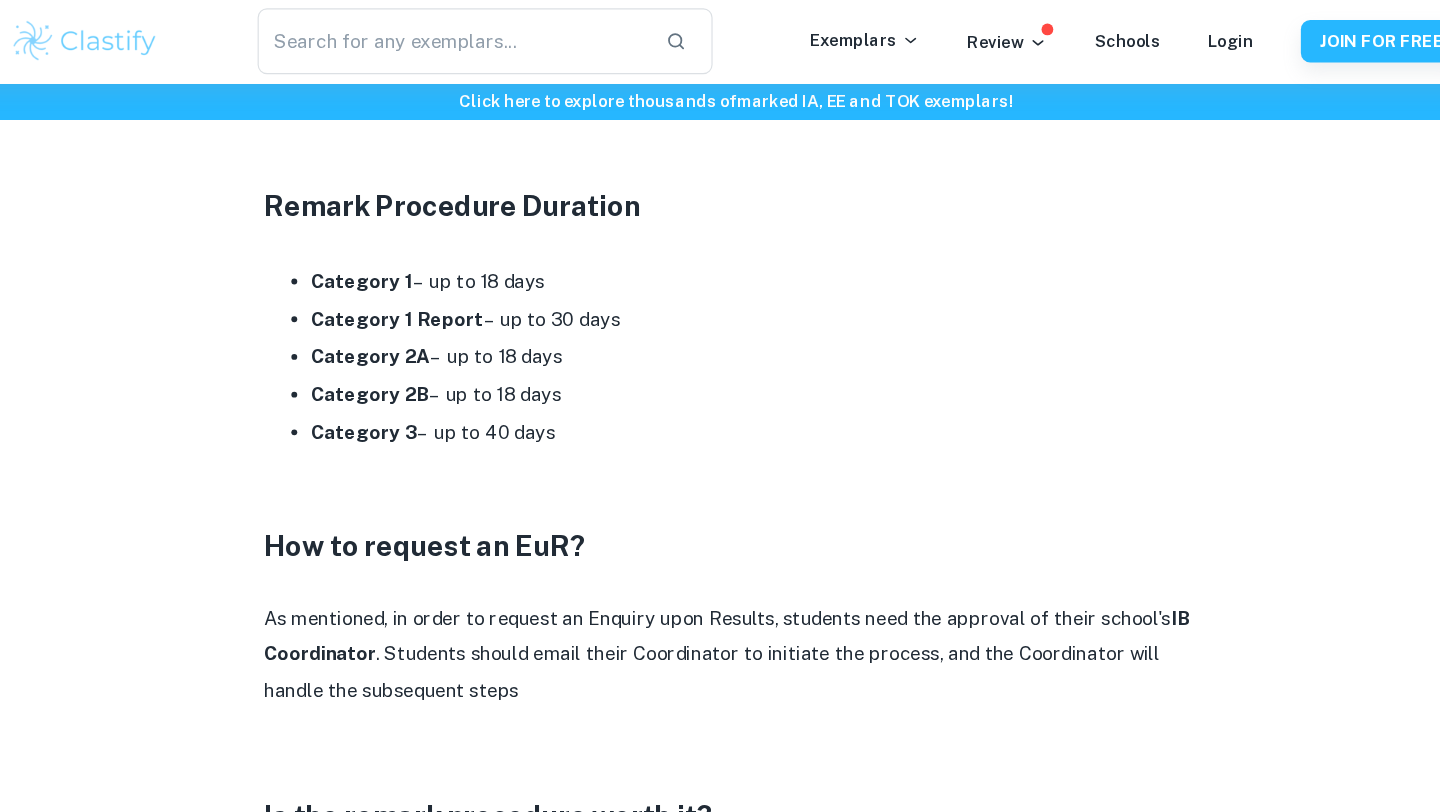 click on "Category 3   –  up to 40 days" at bounding box center [740, 368] 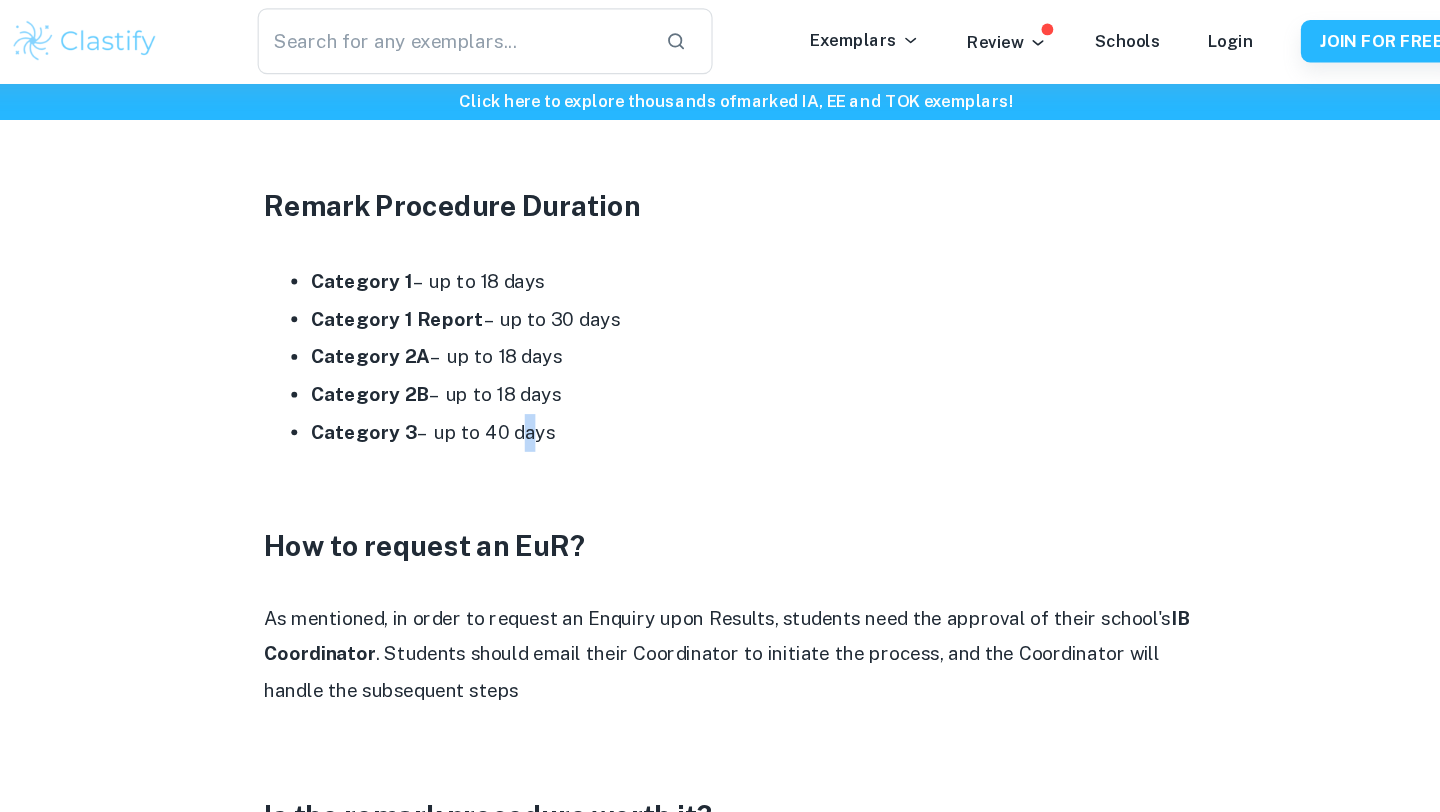 click on "Category 3   –  up to 40 days" at bounding box center (740, 368) 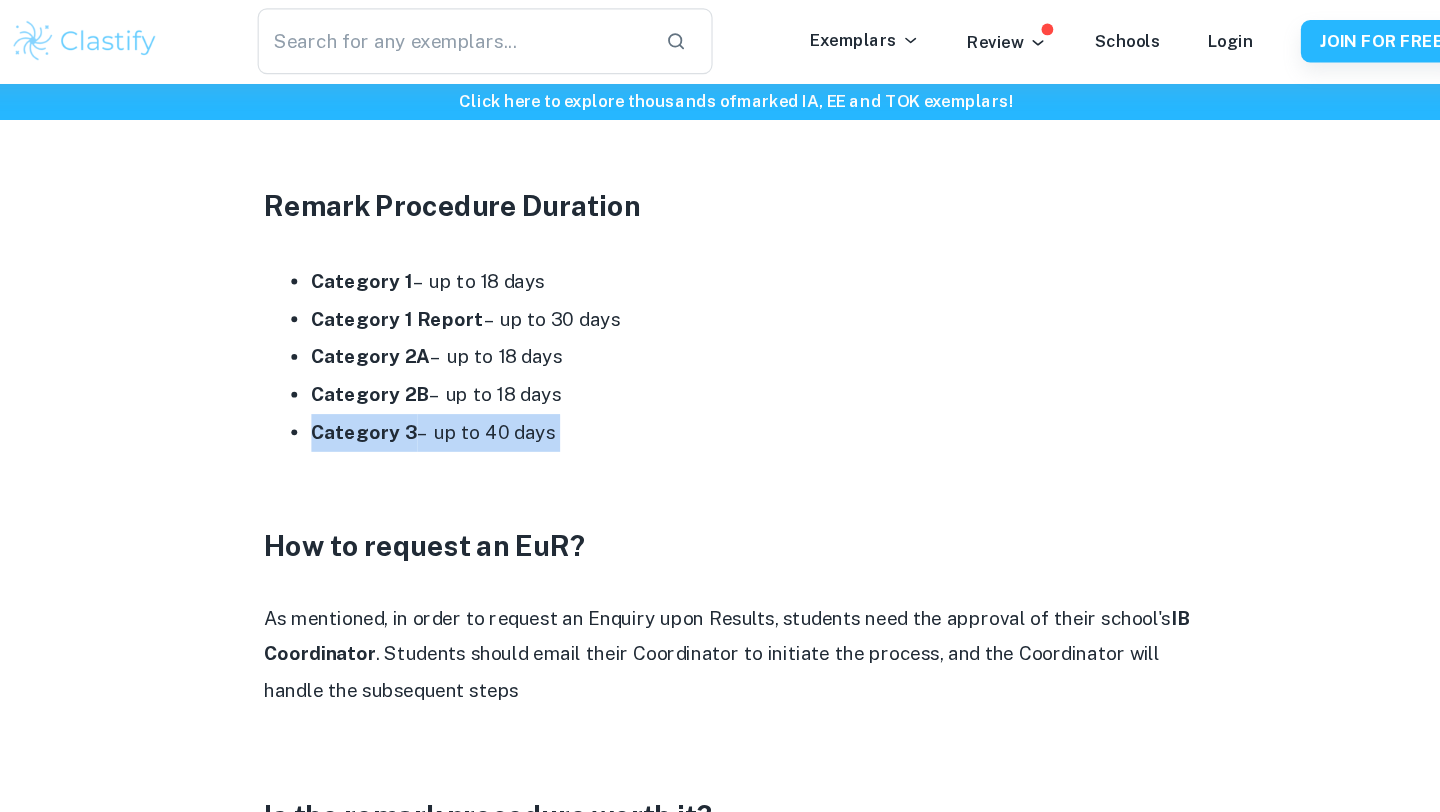 click on "How to request an EuR?" at bounding box center (720, 463) 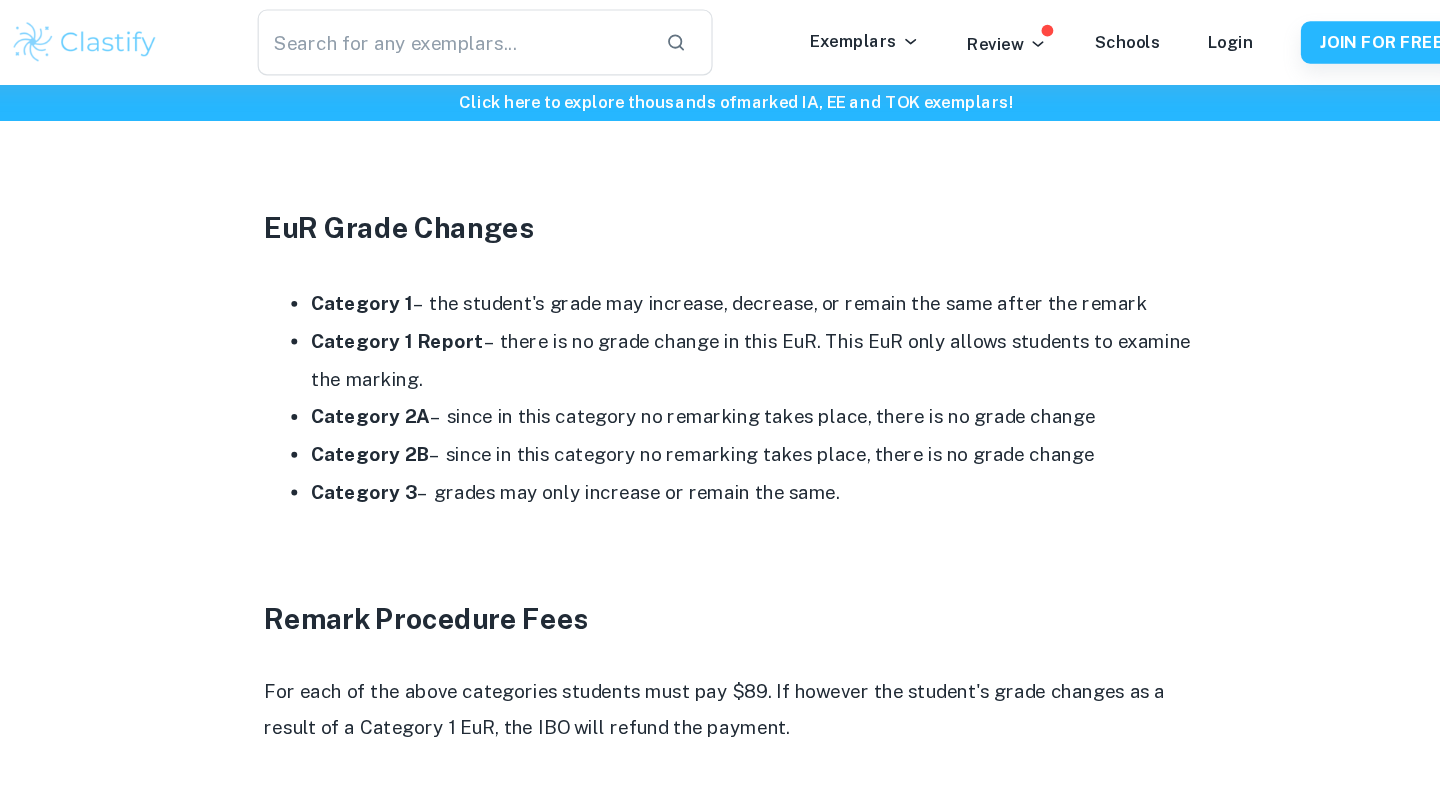 scroll, scrollTop: 1933, scrollLeft: 0, axis: vertical 